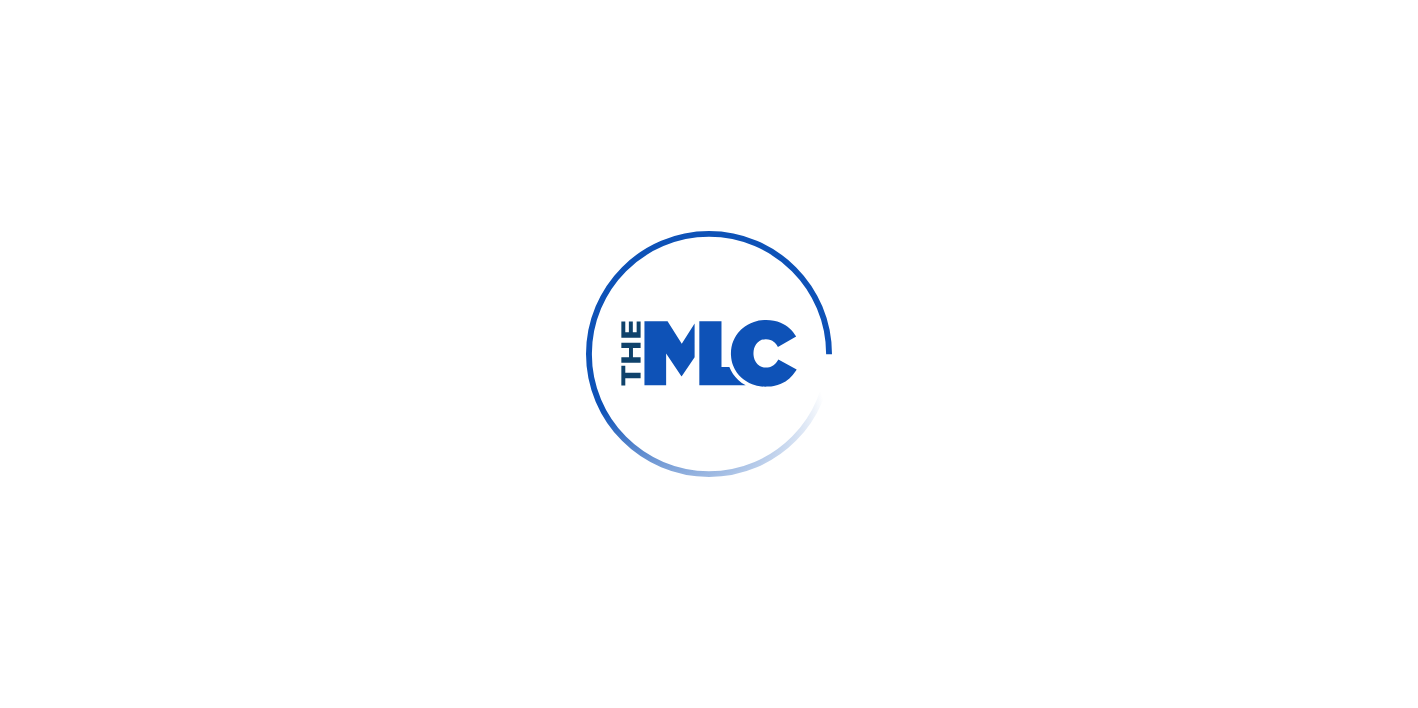 scroll, scrollTop: 0, scrollLeft: 0, axis: both 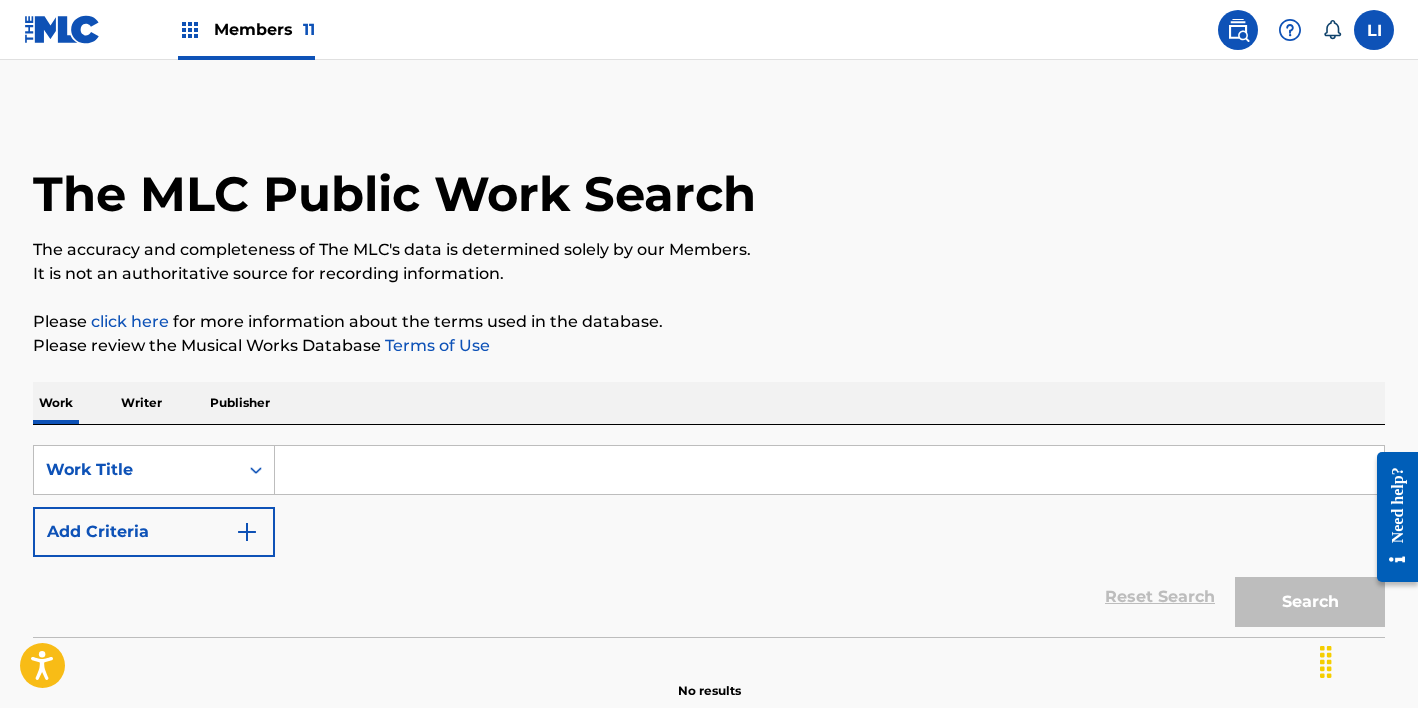 click on "Members    11 LI LI Lilia   Iza [EMAIL] Notification Preferences Profile Log out" at bounding box center (709, 30) 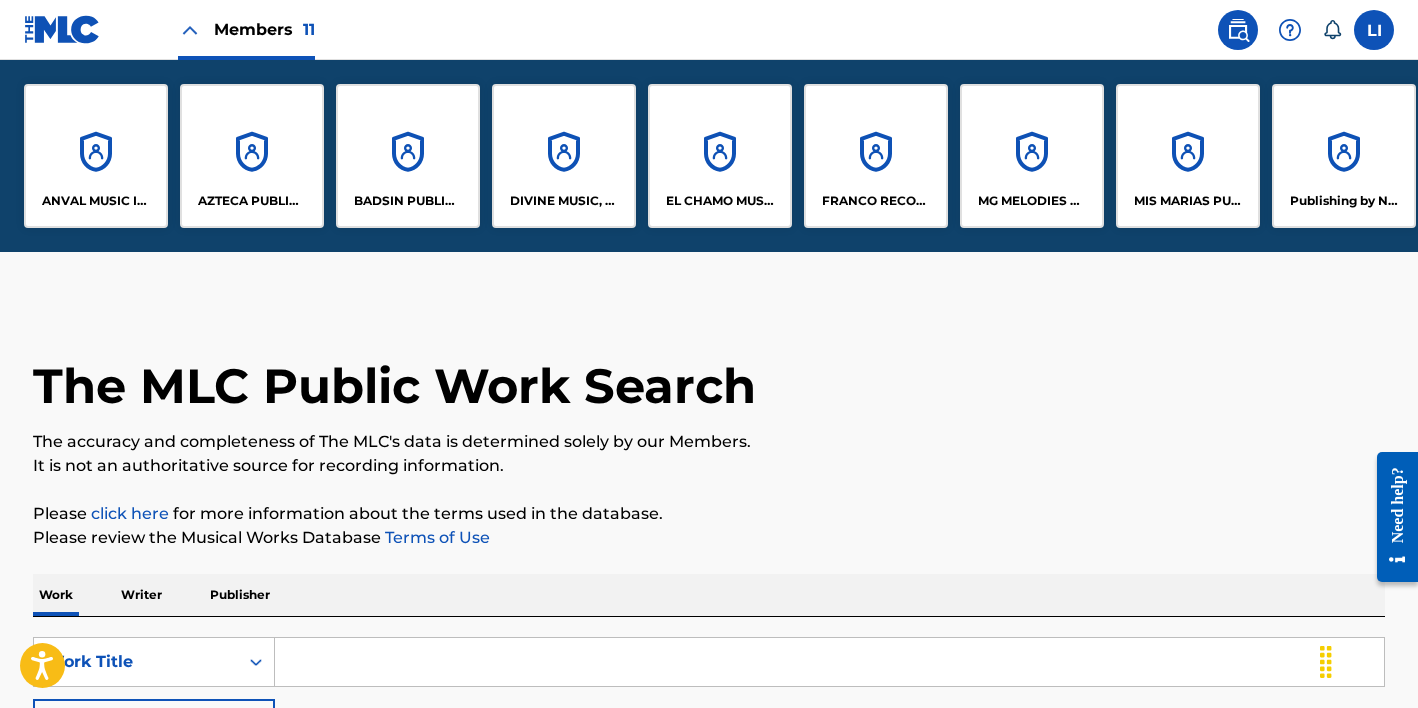 click on "DIVINE MUSIC, INC." at bounding box center (564, 156) 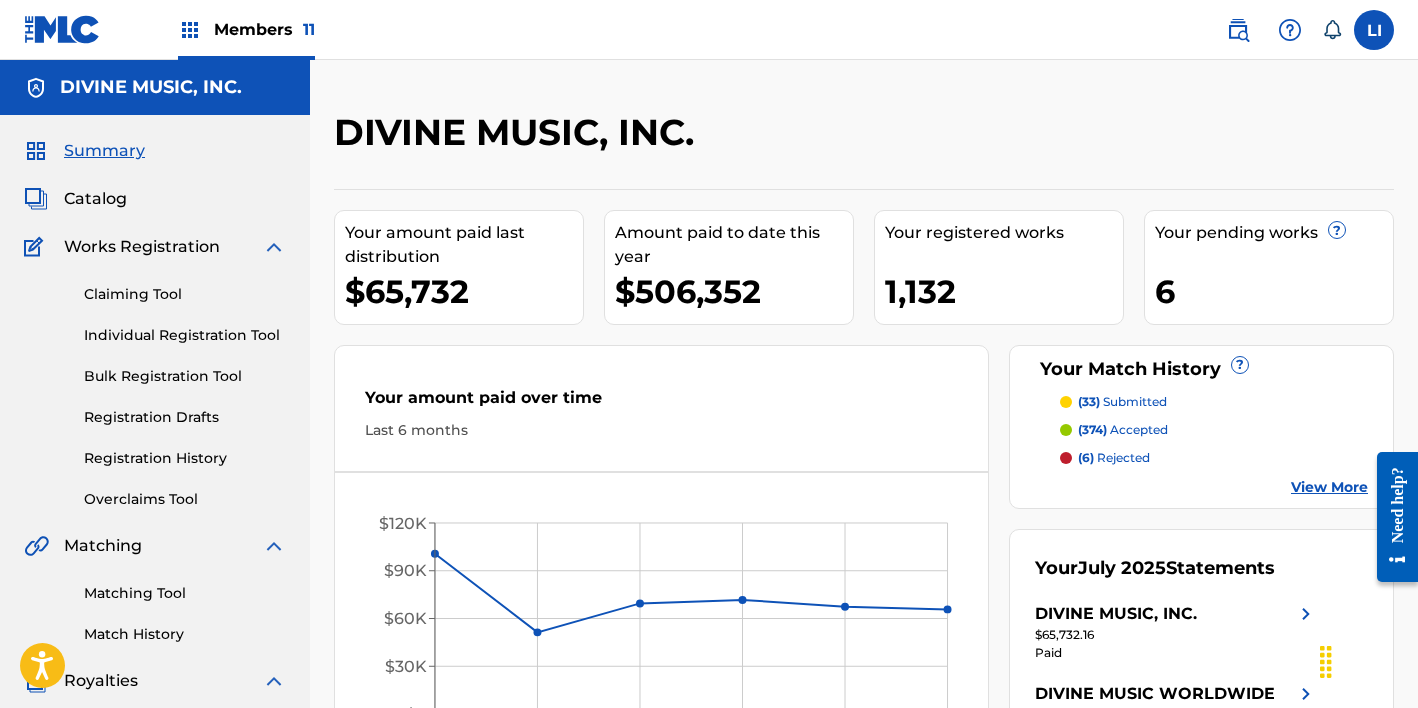 drag, startPoint x: 80, startPoint y: 199, endPoint x: 208, endPoint y: 200, distance: 128.0039 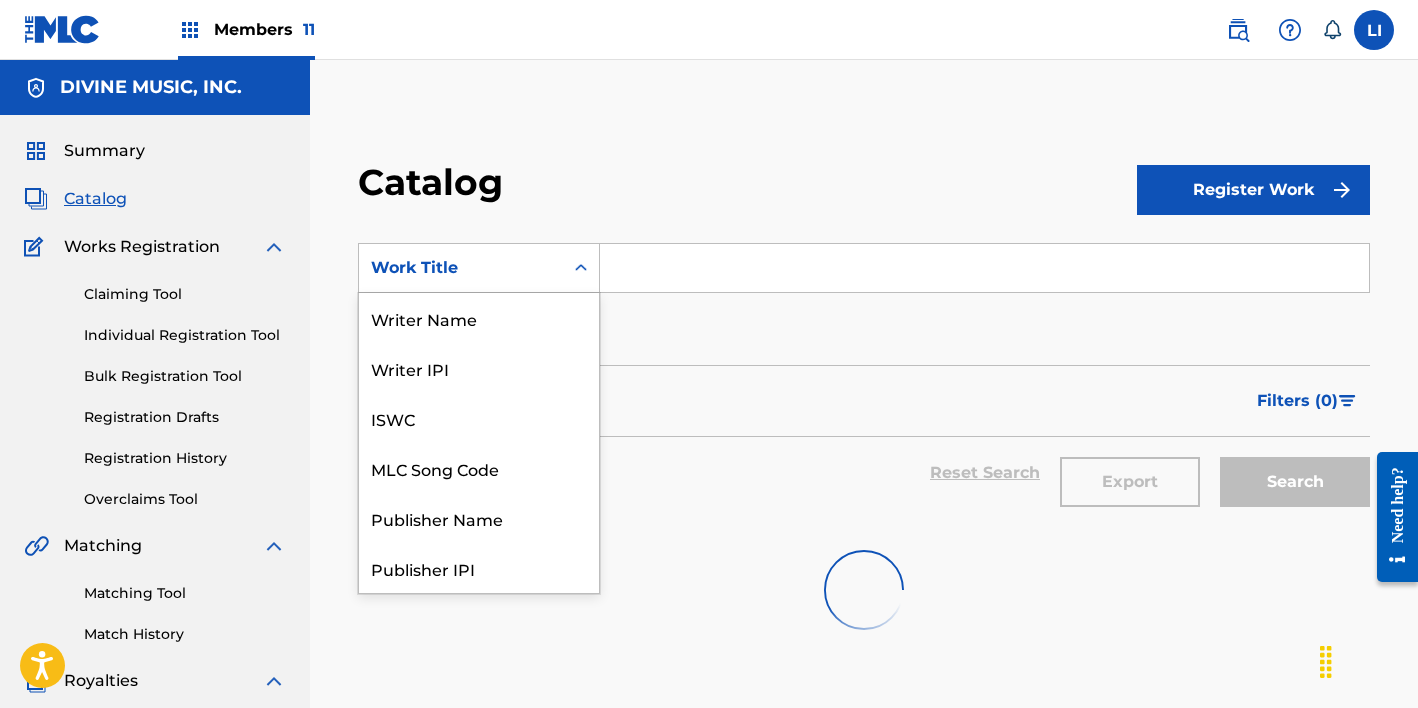 drag, startPoint x: 592, startPoint y: 256, endPoint x: 709, endPoint y: 262, distance: 117.15375 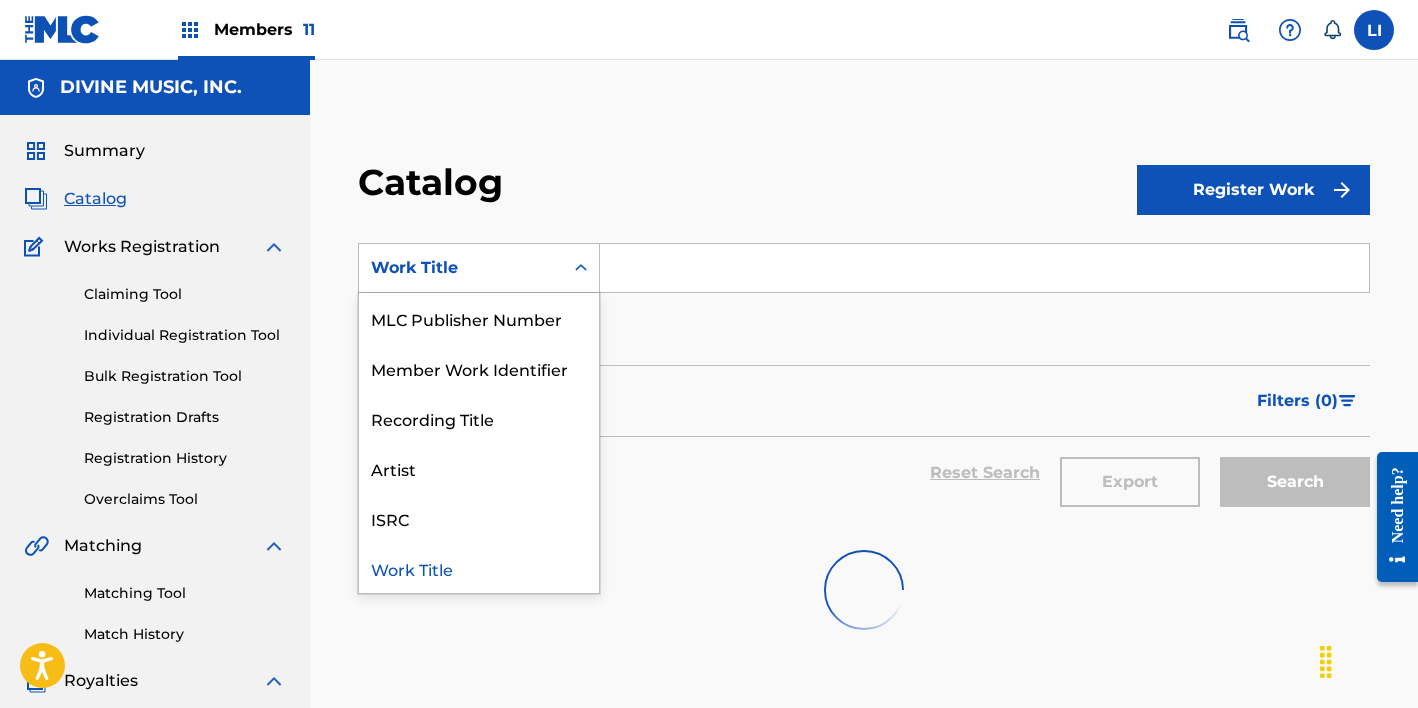 click at bounding box center [984, 268] 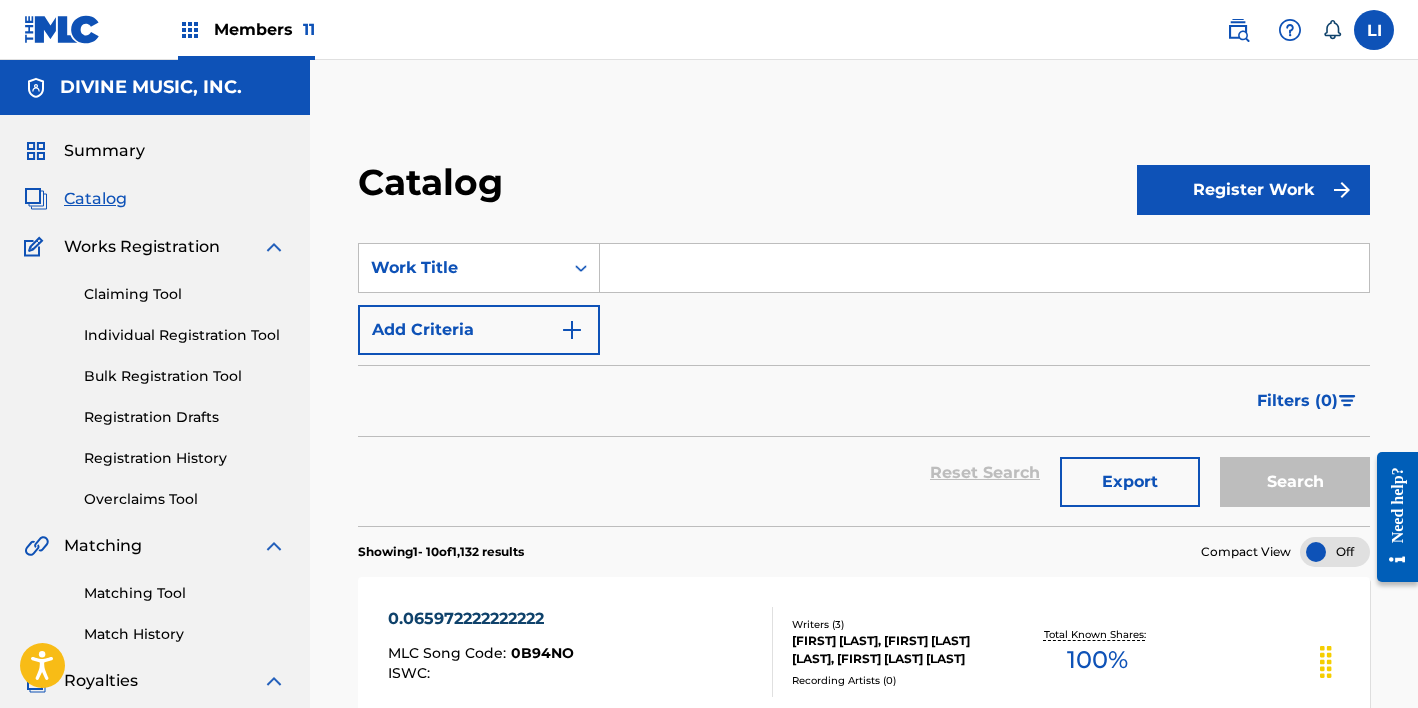 paste on "https://docs.google.com/spreadsheets/d/1VAtsEmTzvdl69MrA99fOPhrrKYO7loVAGvDXpSlltME/edit?gid=0#gid=0" 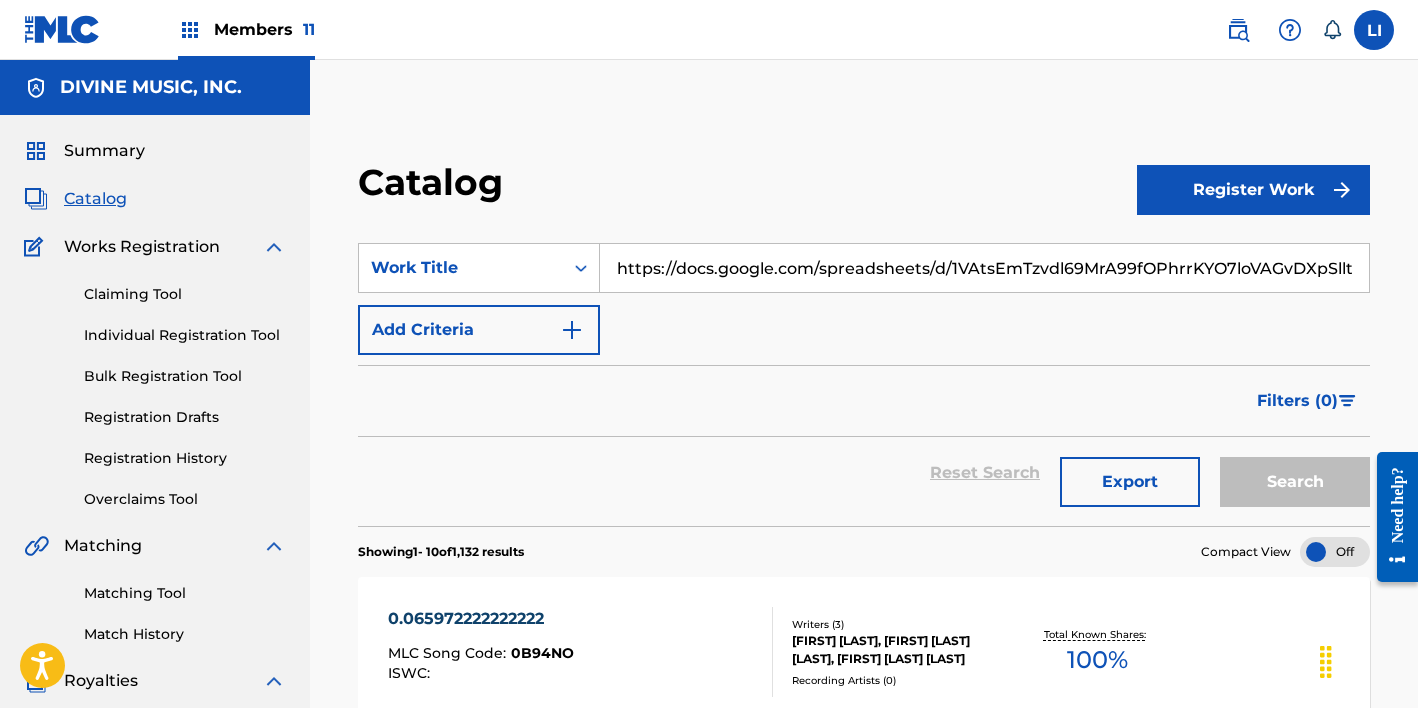 scroll, scrollTop: 0, scrollLeft: 168, axis: horizontal 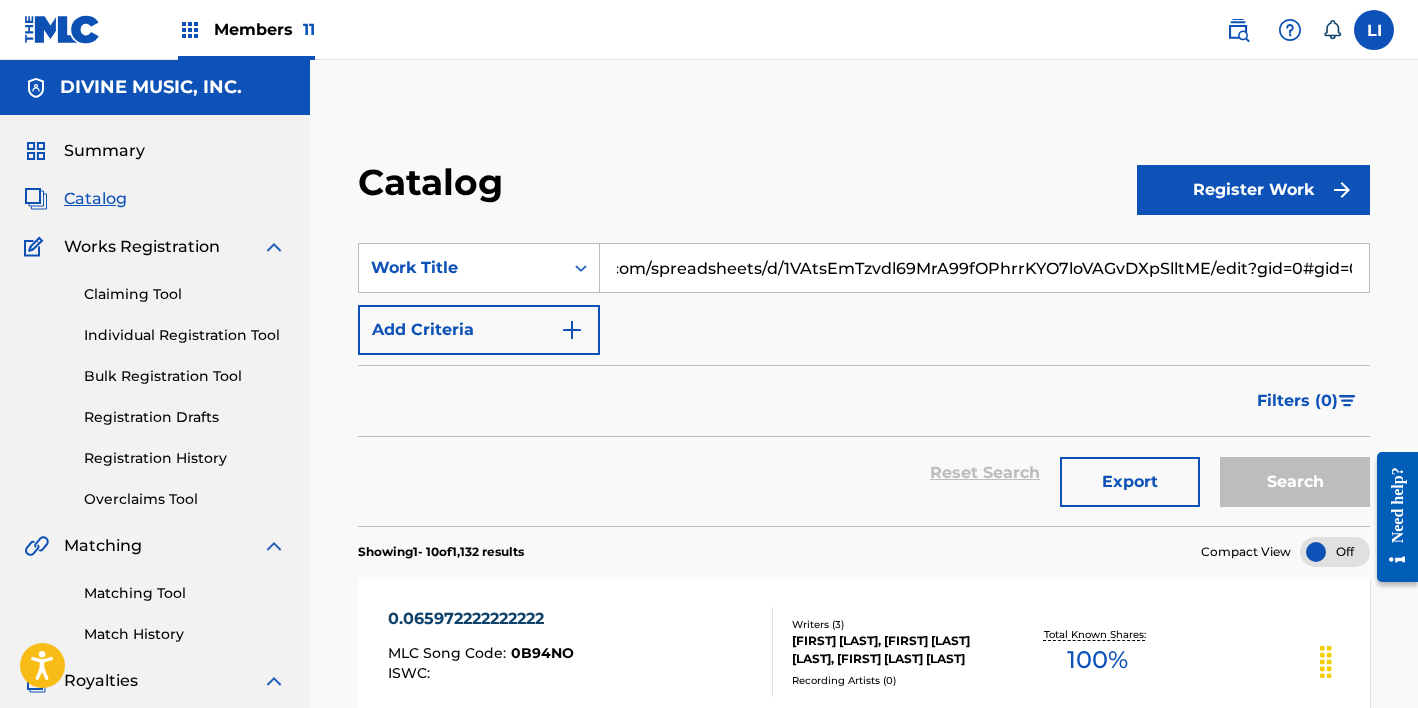 click on "Search" at bounding box center (1295, 482) 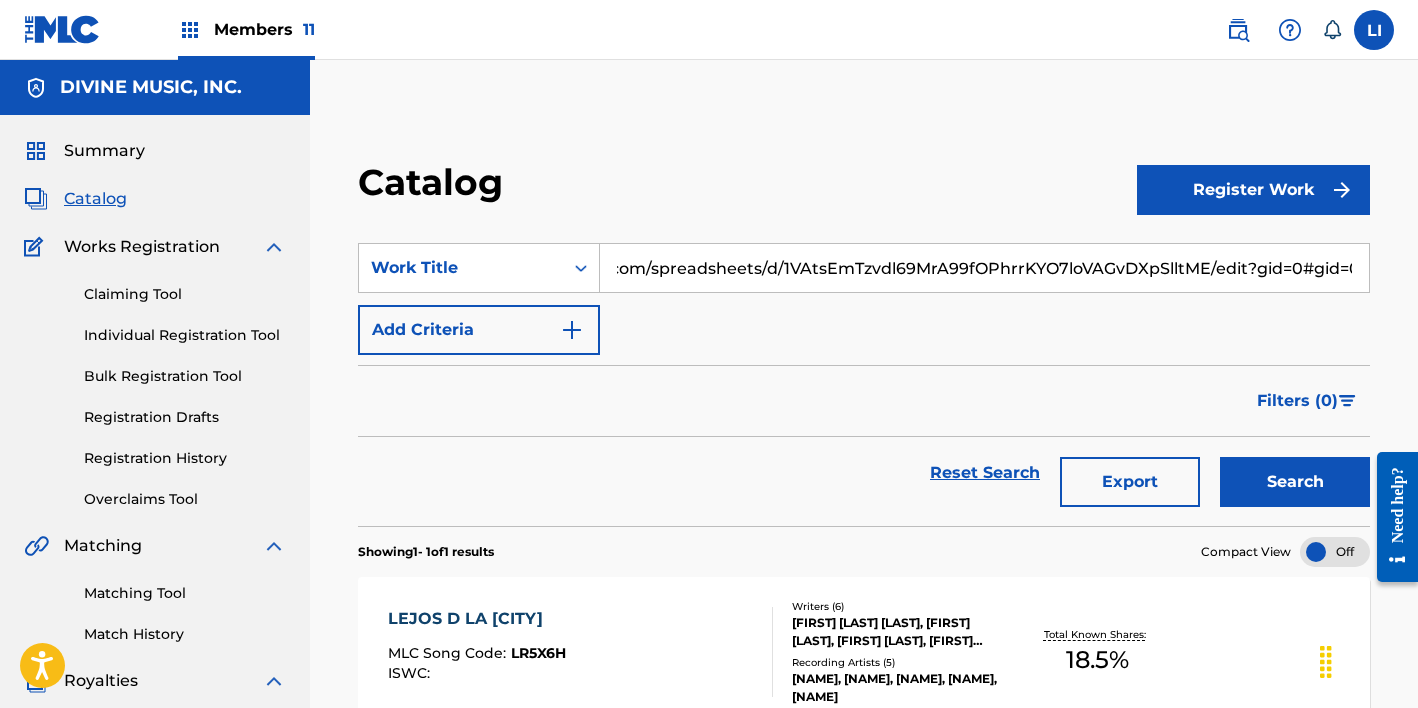 click on "https://docs.google.com/spreadsheets/d/1VAtsEmTzvdl69MrA99fOPhrrKYO7loVAGvDXpSlltME/edit?gid=0#gid=0" at bounding box center (984, 268) 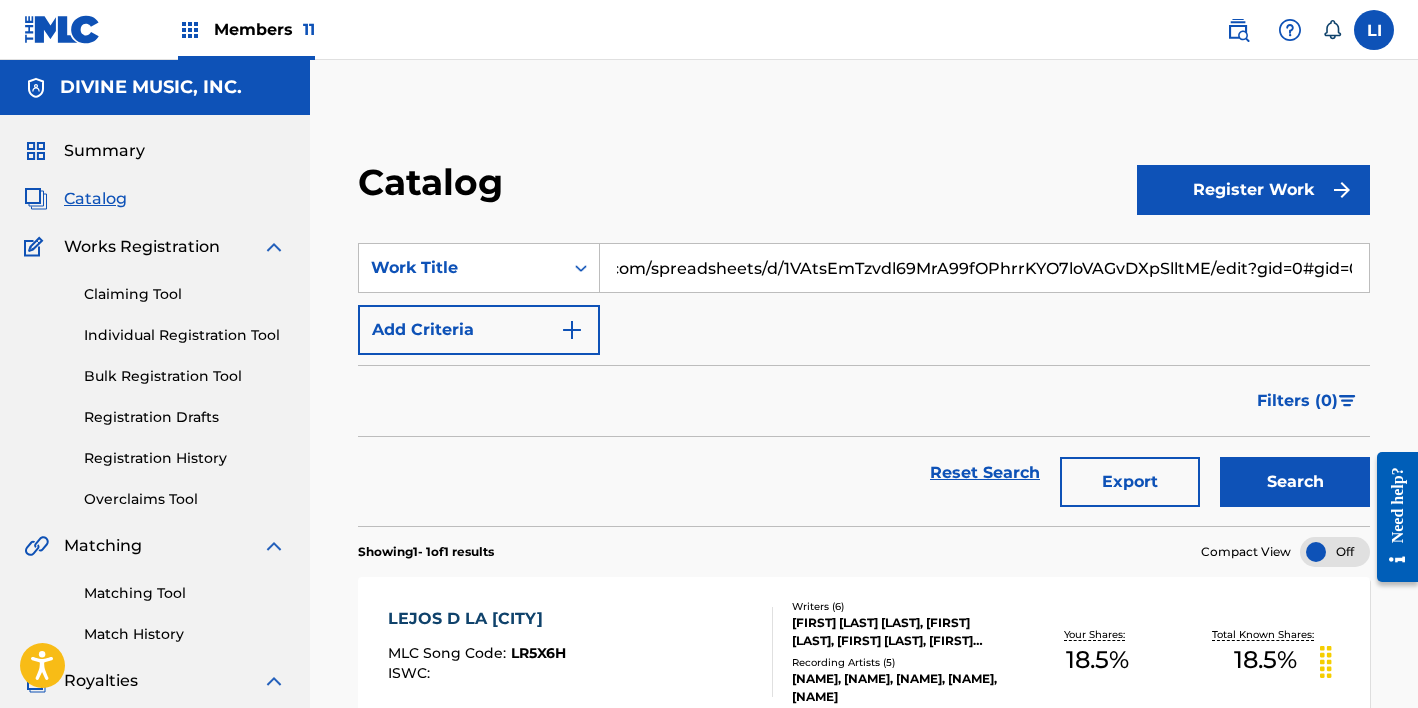 click on "https://docs.google.com/spreadsheets/d/1VAtsEmTzvdl69MrA99fOPhrrKYO7loVAGvDXpSlltME/edit?gid=0#gid=0" at bounding box center [984, 268] 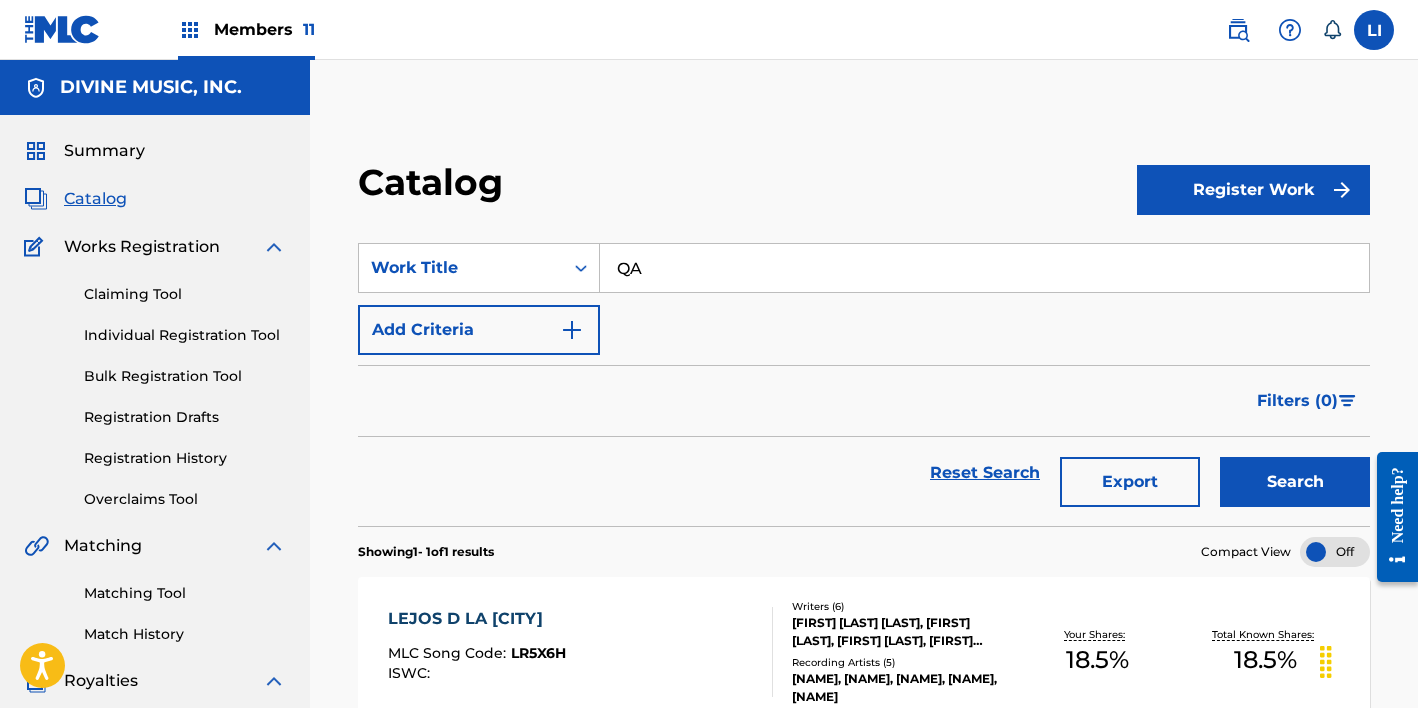 scroll, scrollTop: 0, scrollLeft: 0, axis: both 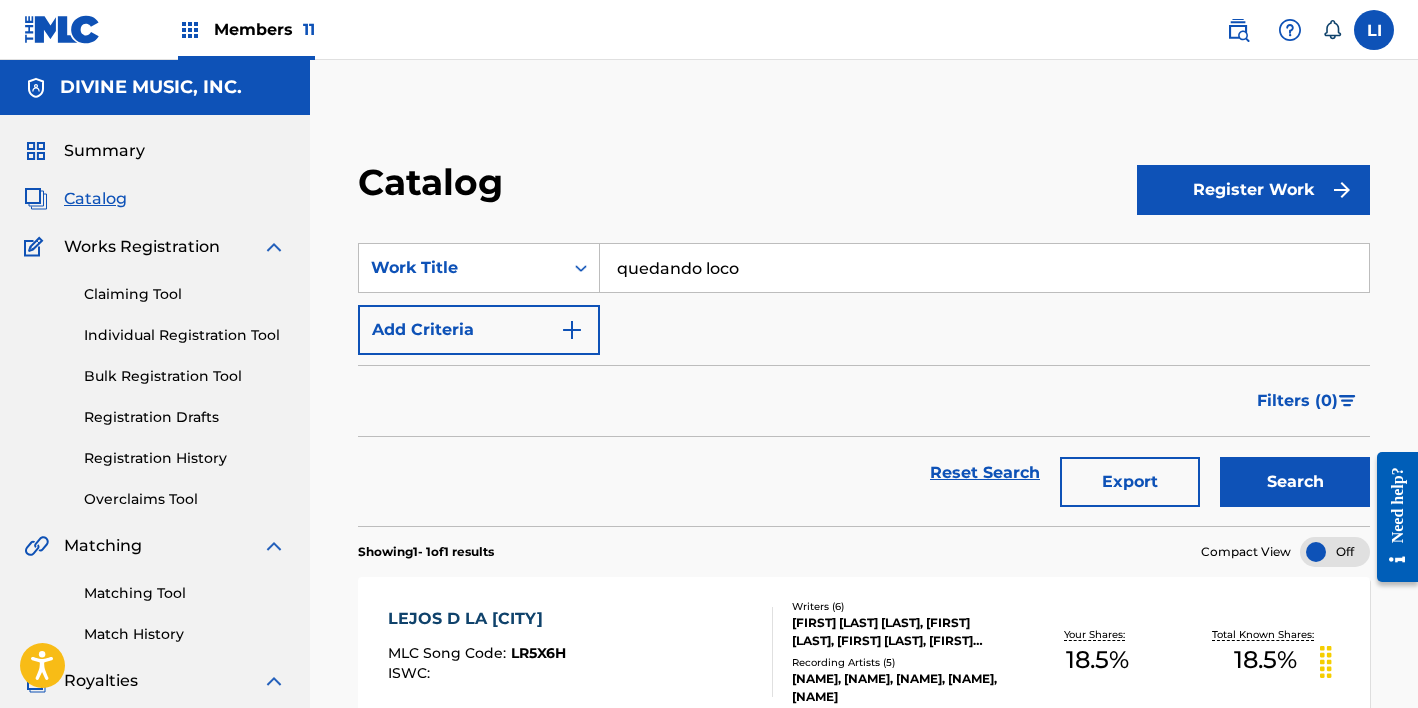 type on "quedando loco" 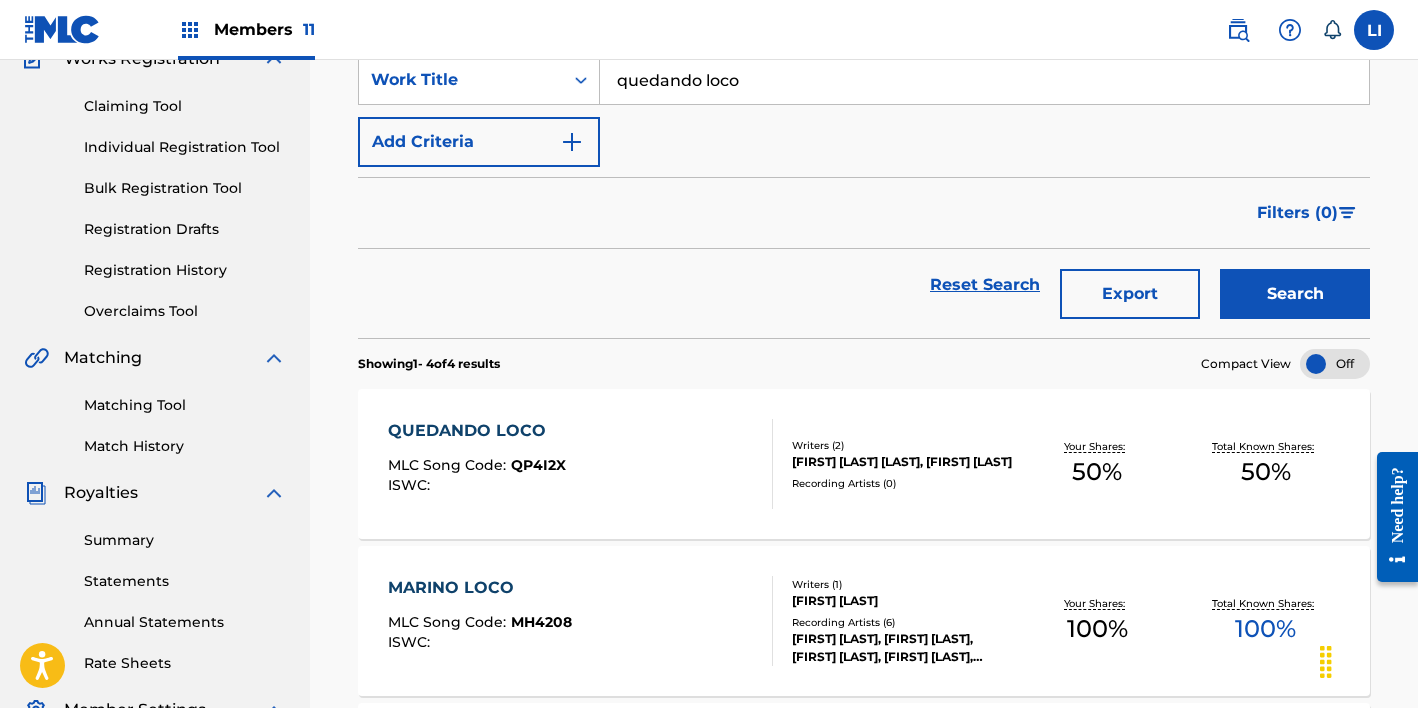 scroll, scrollTop: 200, scrollLeft: 0, axis: vertical 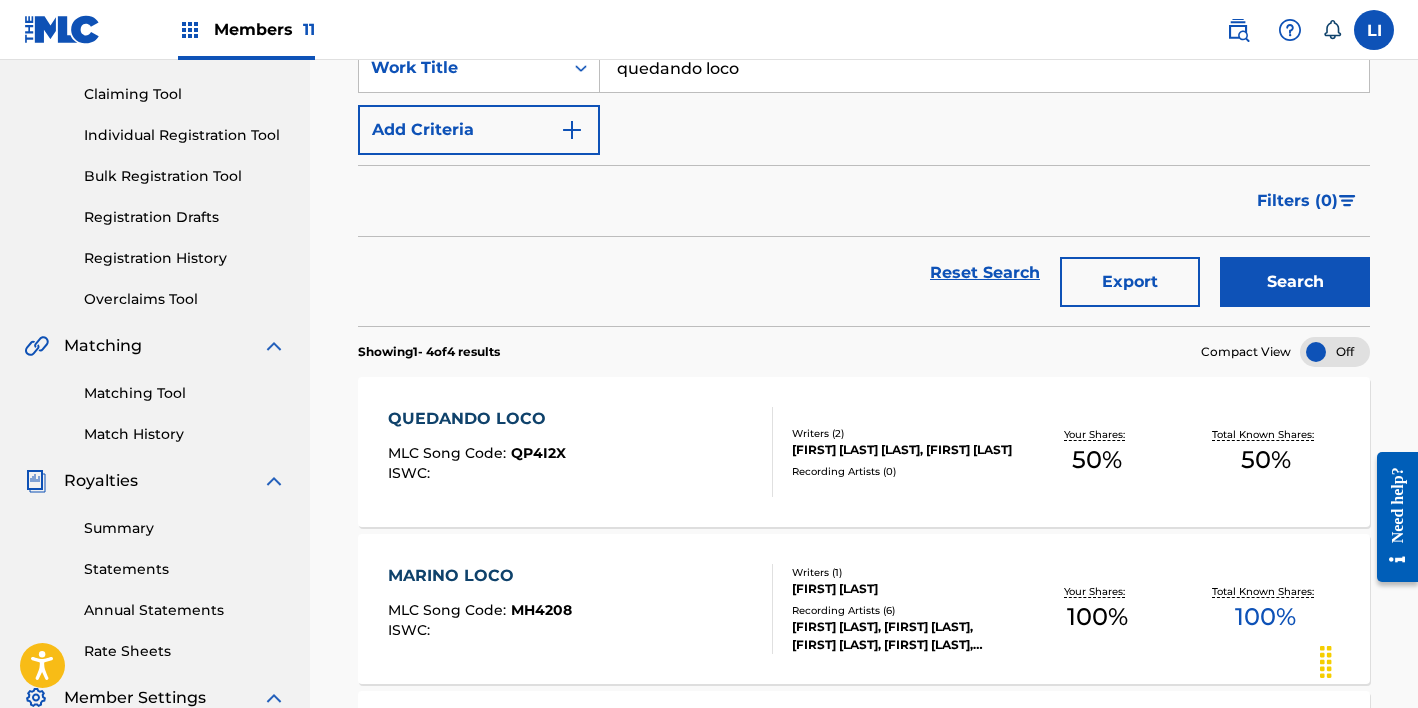 click on "QUEDANDO LOCO MLC Song Code : QP4I2X ISWC :" at bounding box center (580, 452) 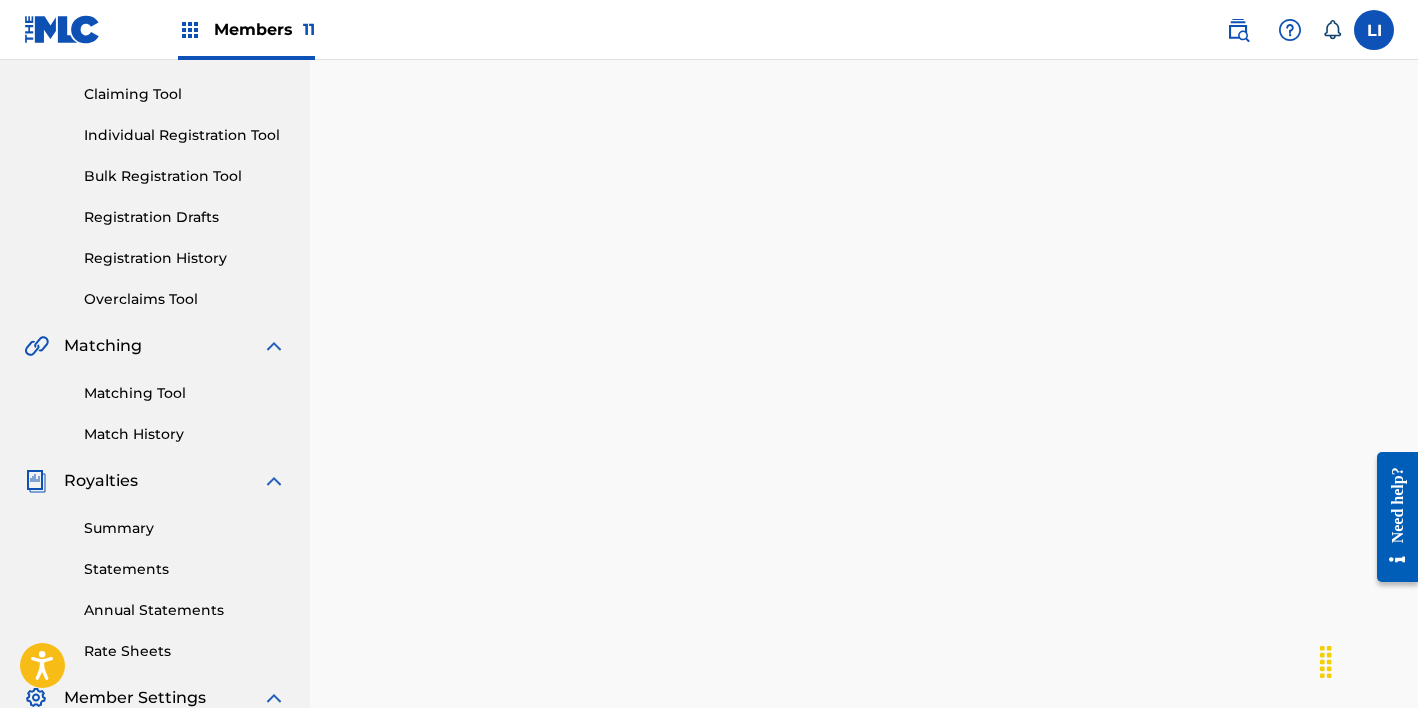 scroll, scrollTop: 0, scrollLeft: 0, axis: both 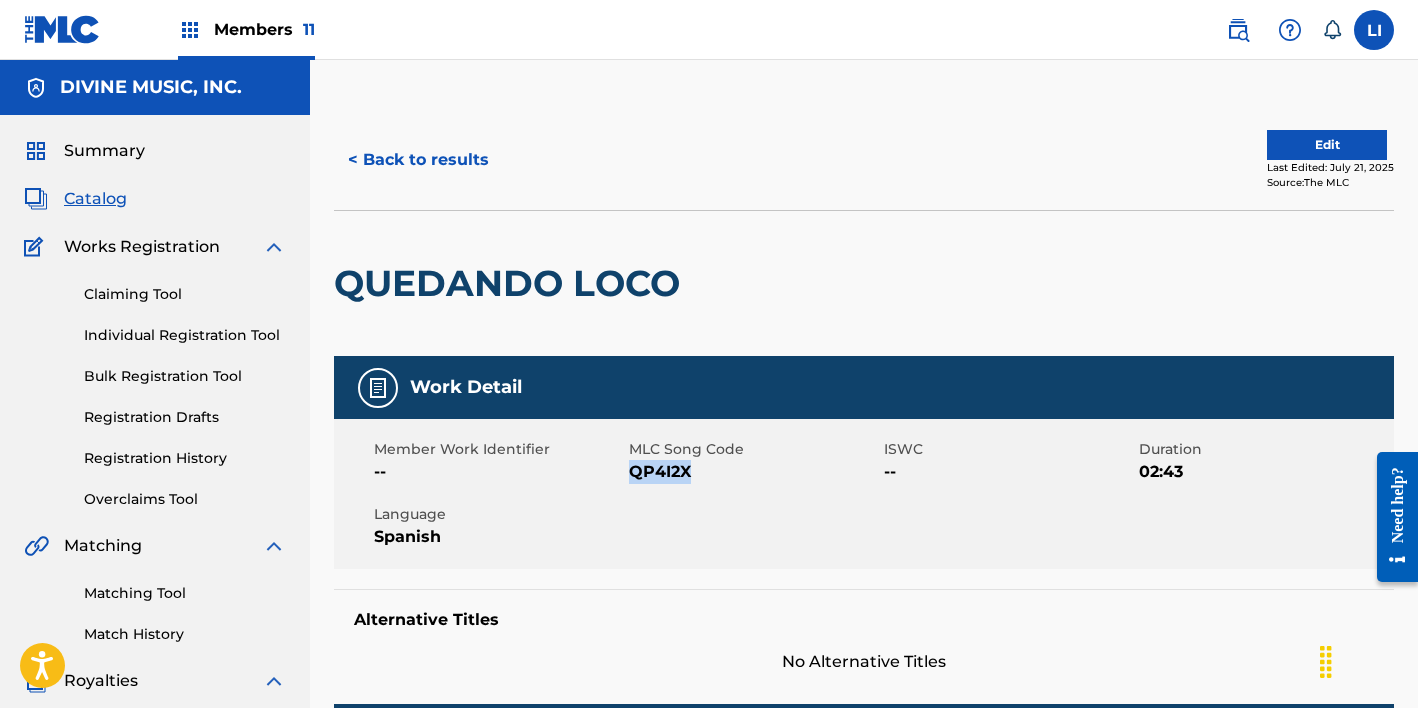 drag, startPoint x: 669, startPoint y: 470, endPoint x: 630, endPoint y: 471, distance: 39.012817 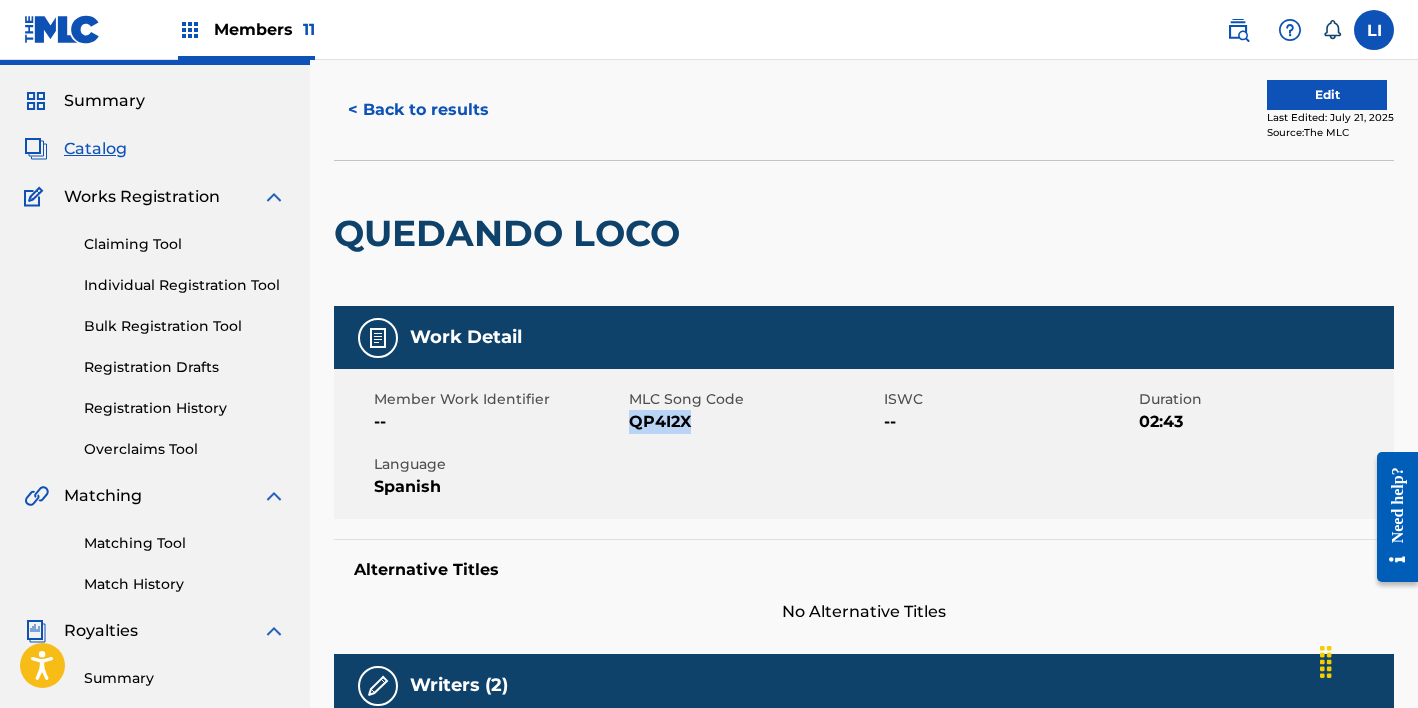 scroll, scrollTop: 0, scrollLeft: 0, axis: both 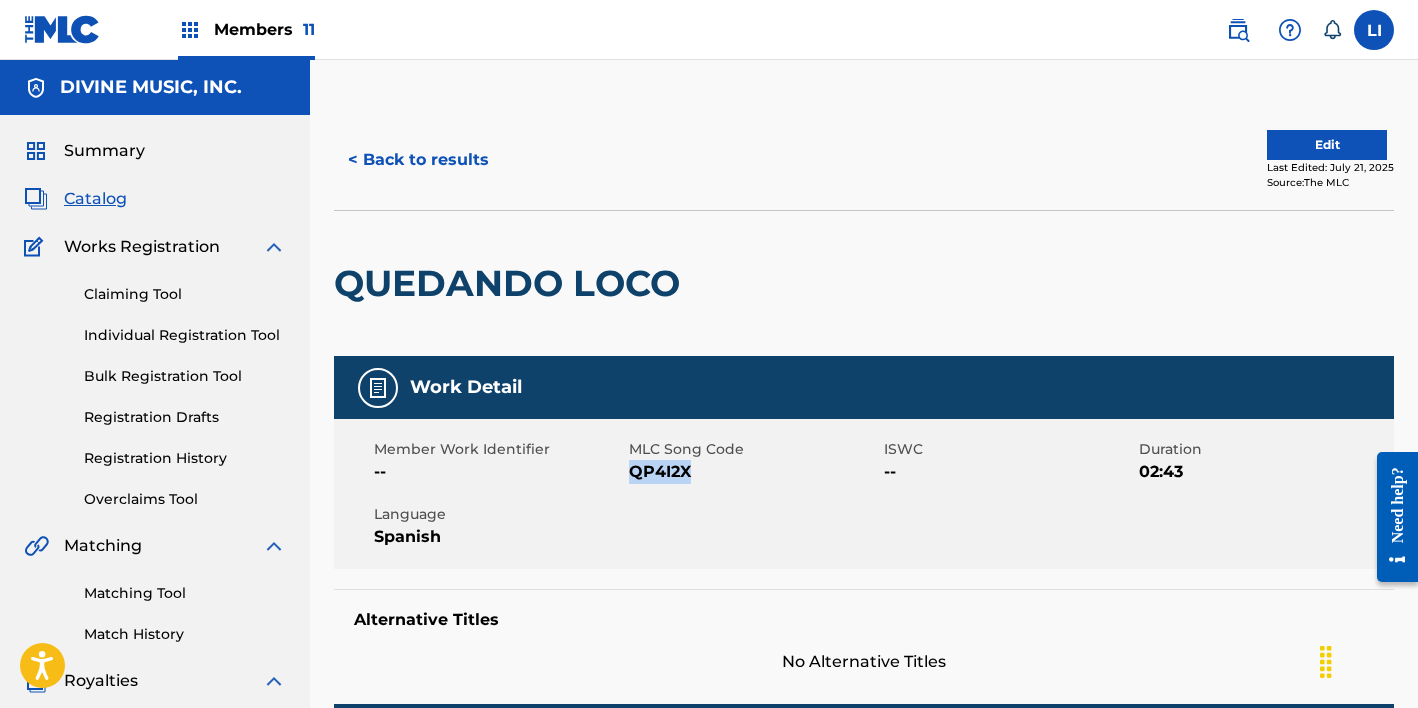 click on "Matching Tool" at bounding box center (185, 593) 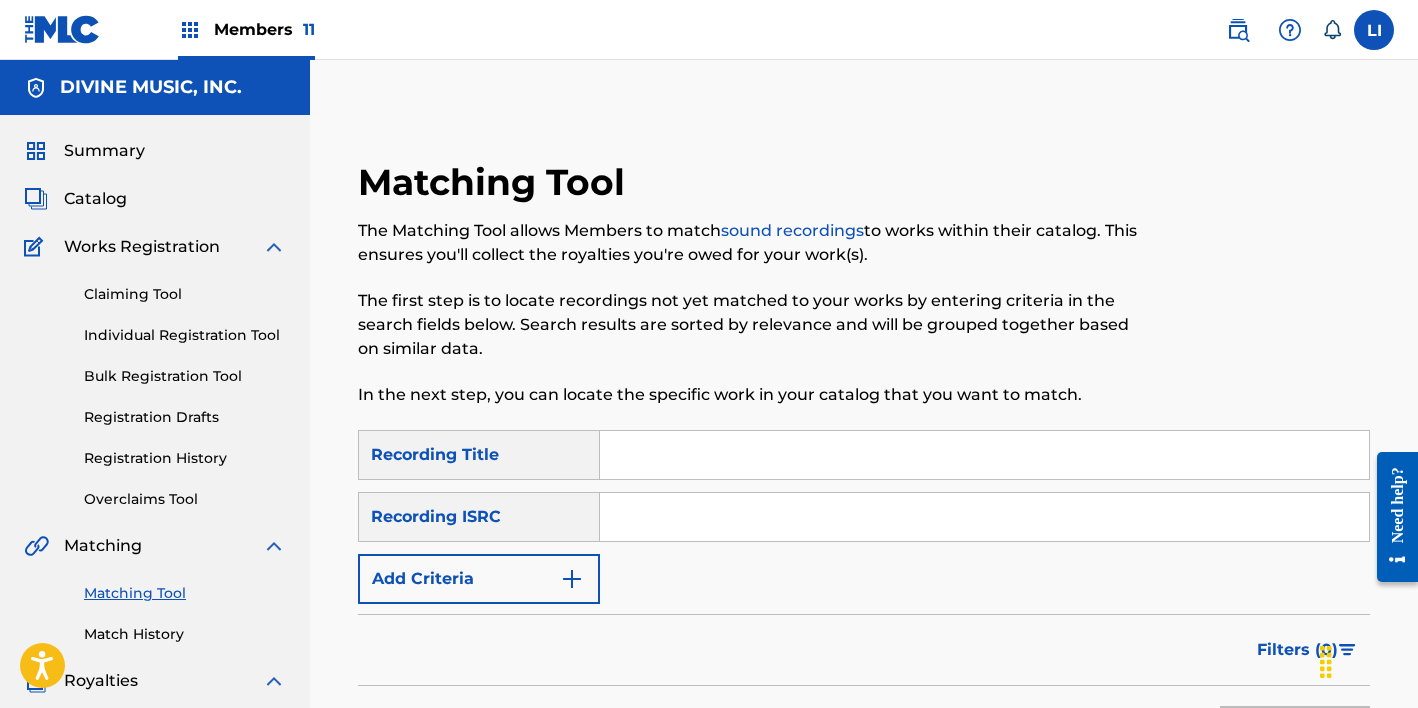 click at bounding box center (984, 455) 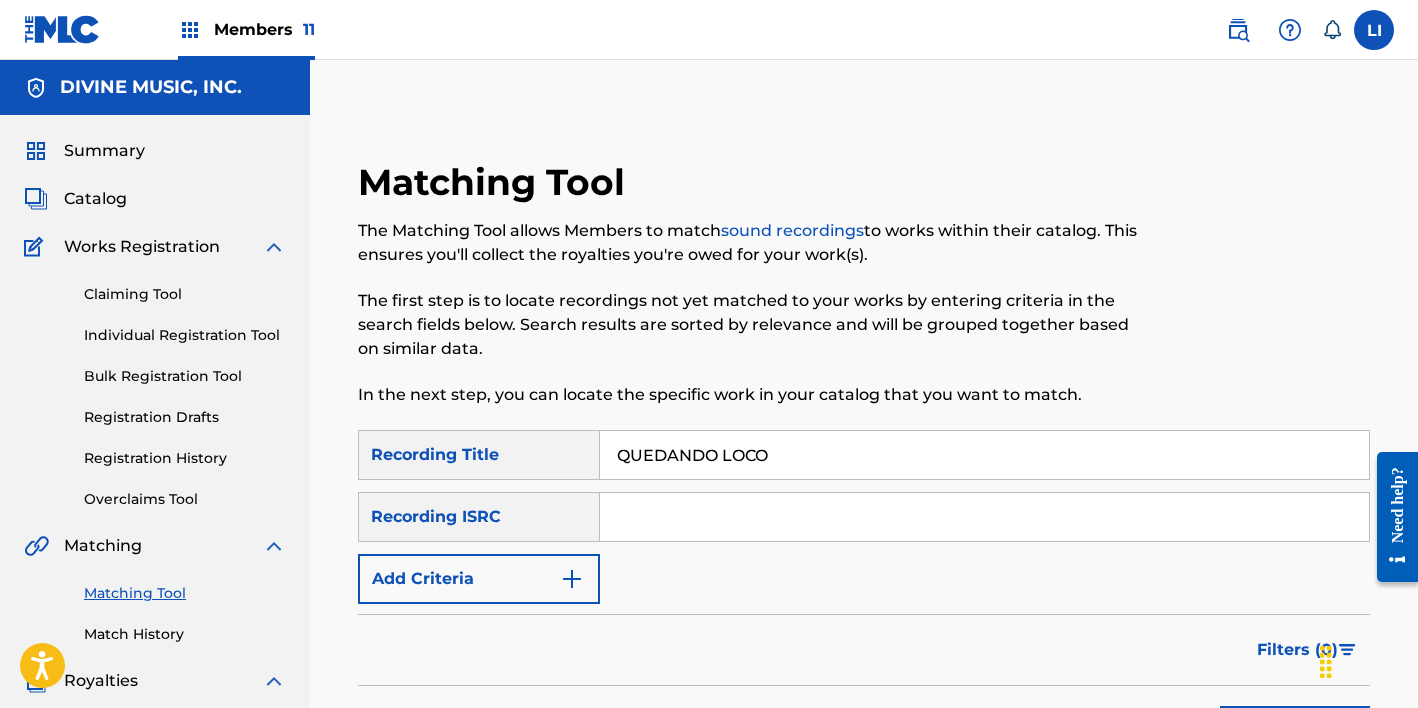 type on "QUEDANDO LOCO" 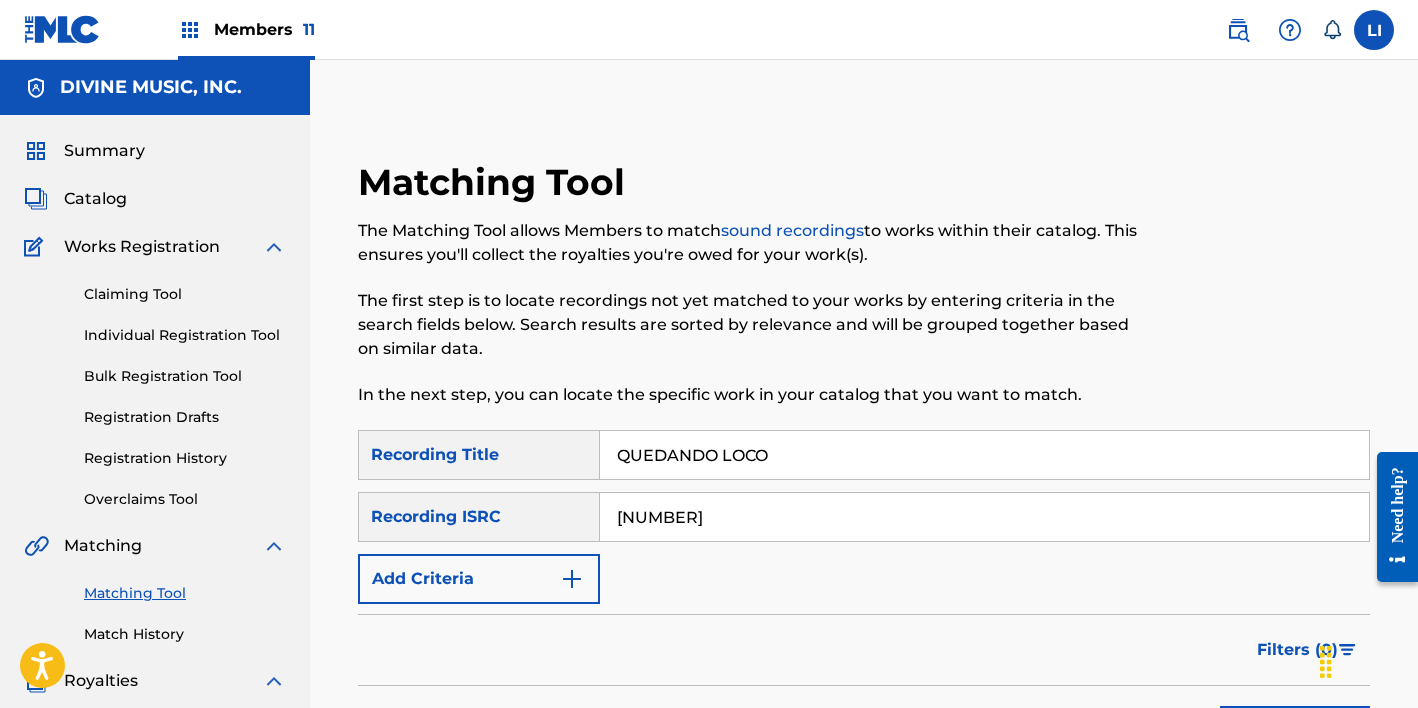 type on "[NUMBER]" 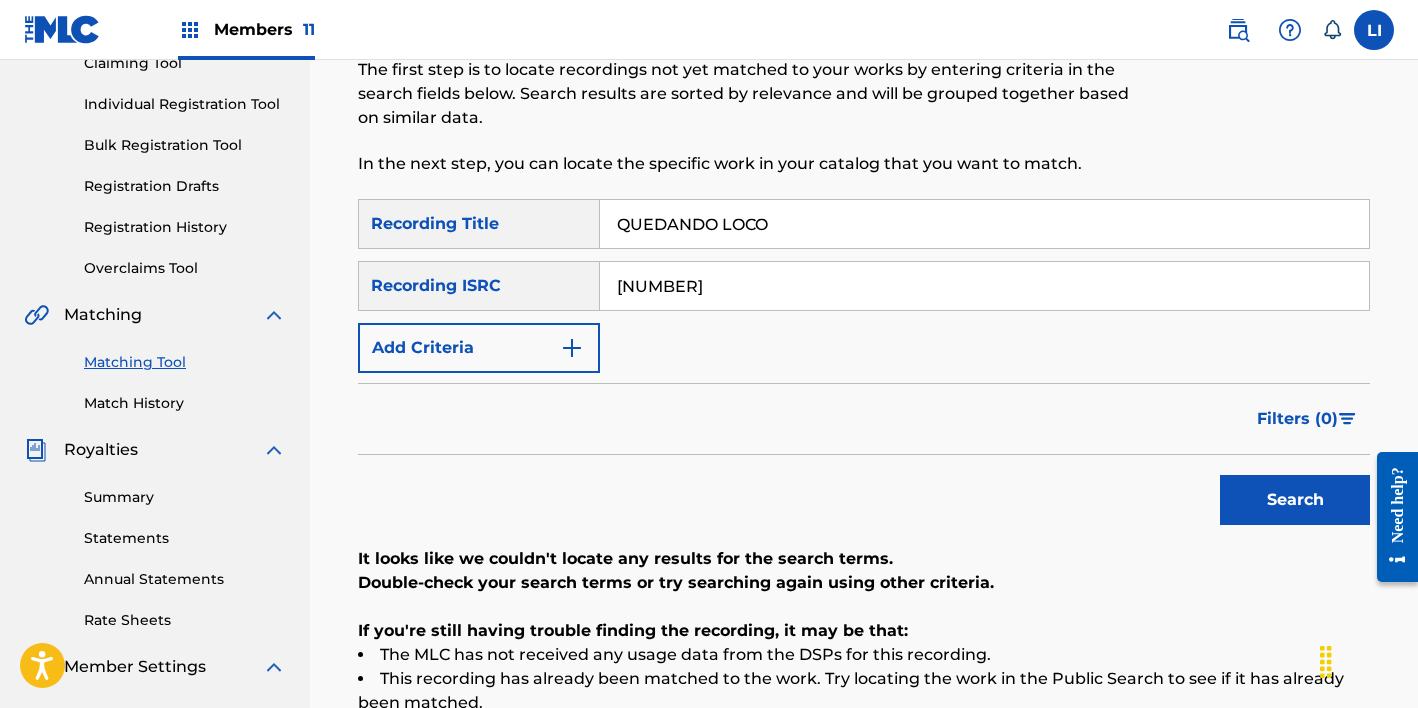 scroll, scrollTop: 532, scrollLeft: 0, axis: vertical 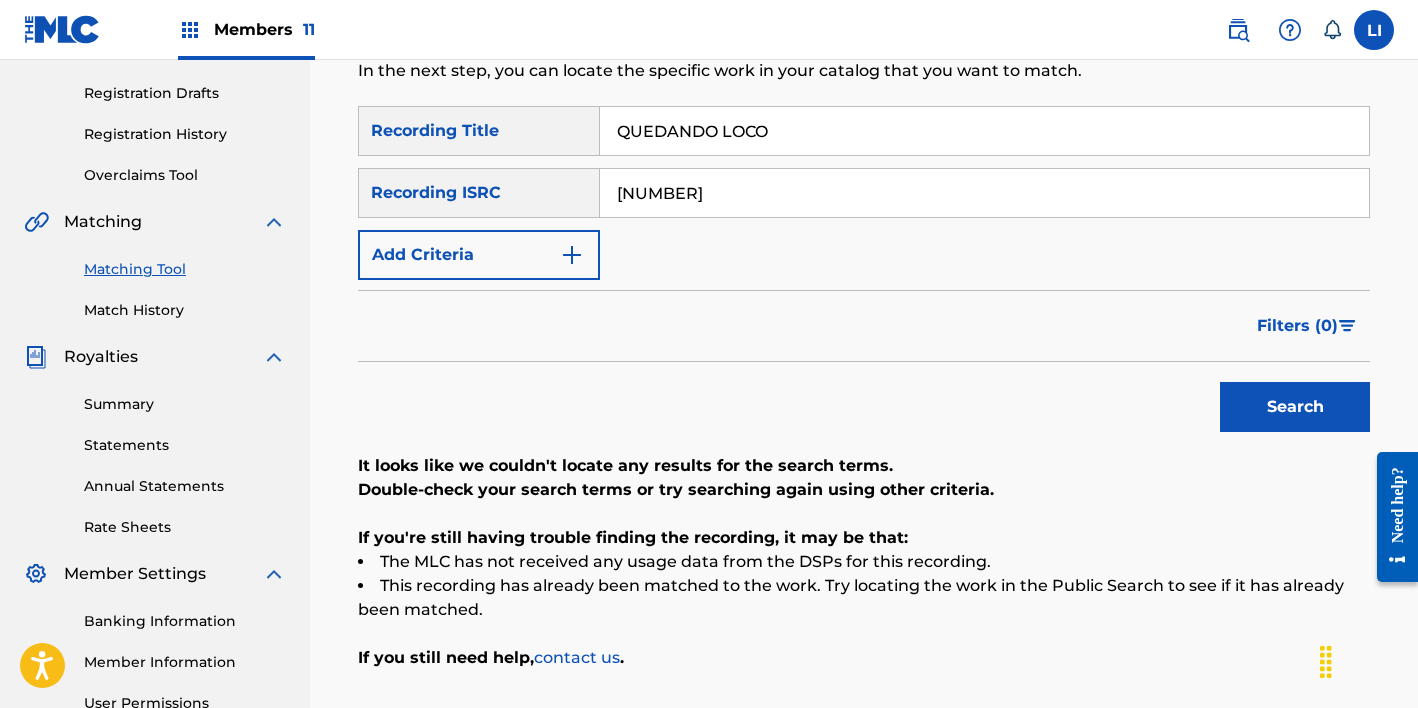 drag, startPoint x: 830, startPoint y: 130, endPoint x: 520, endPoint y: 105, distance: 311.00644 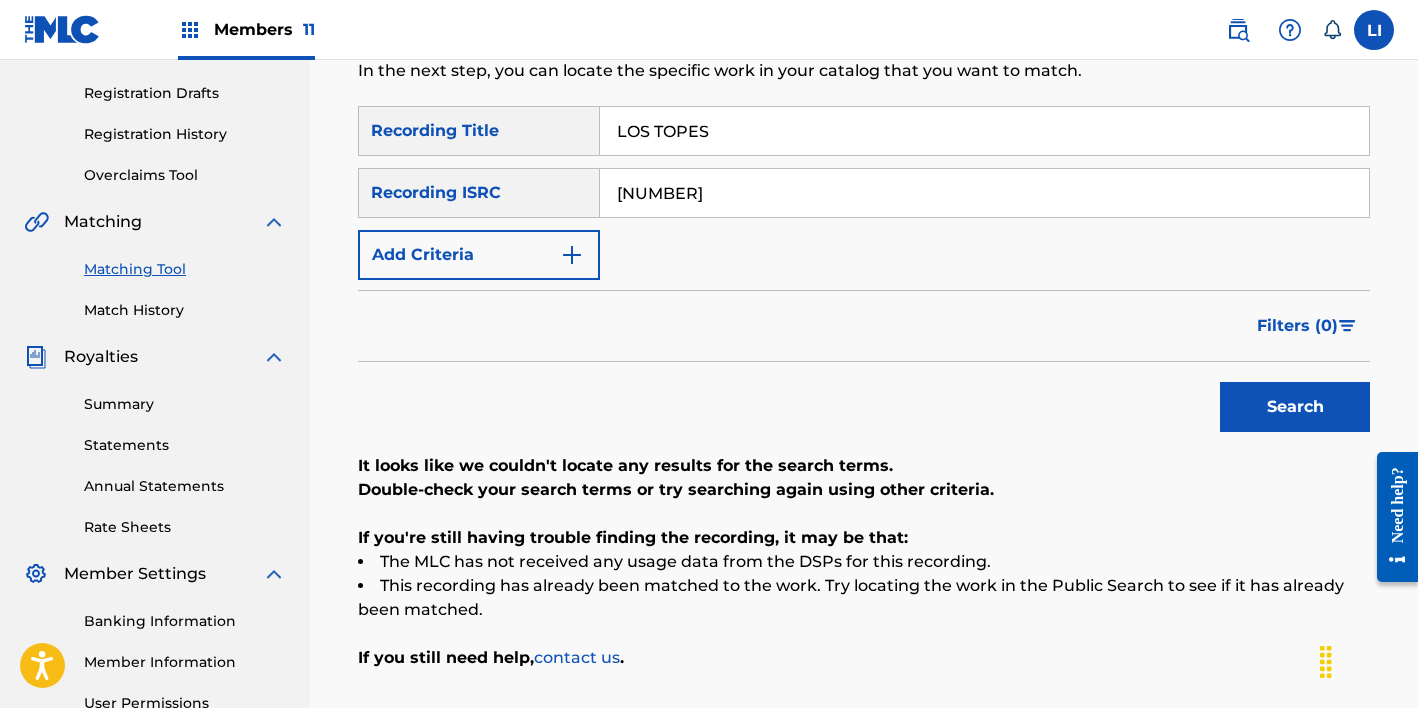 type on "LOS TOPES" 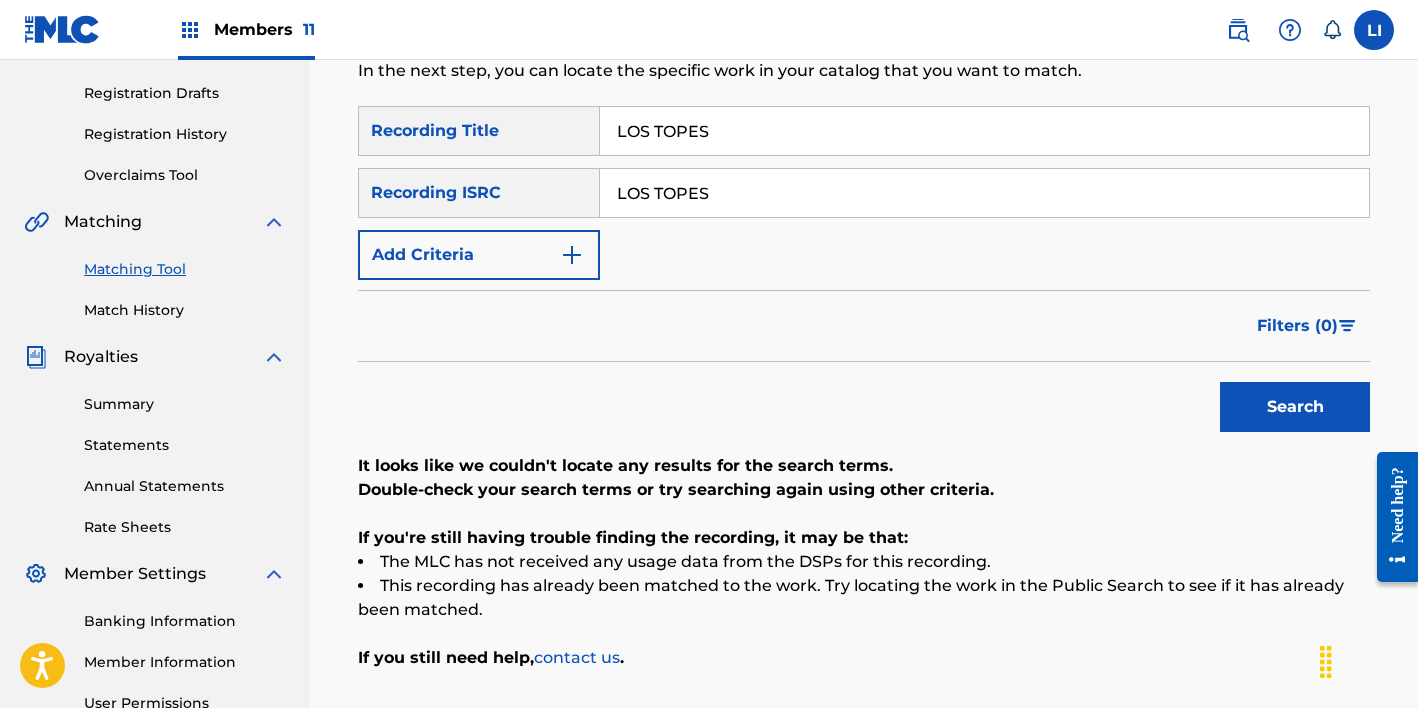 click on "Search" at bounding box center (1295, 407) 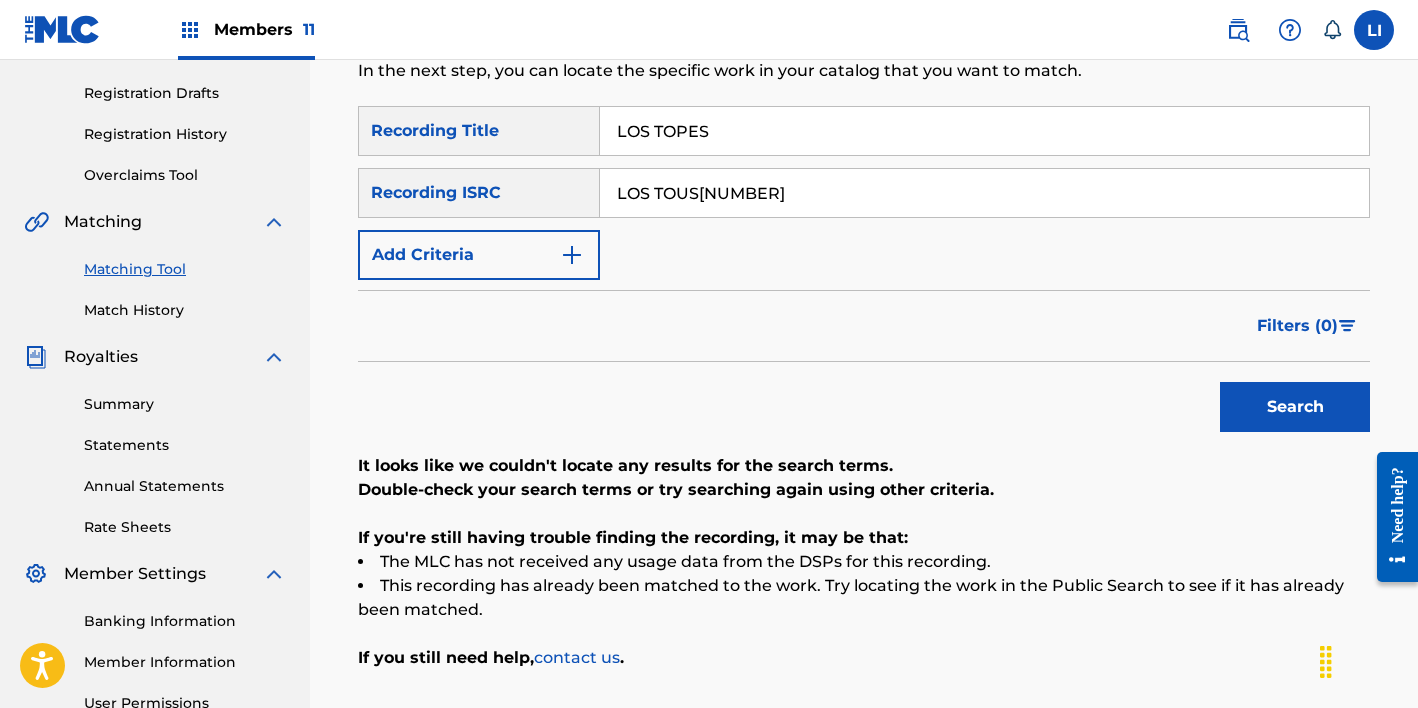 click on "LOS TOUS[NUMBER]" at bounding box center [984, 193] 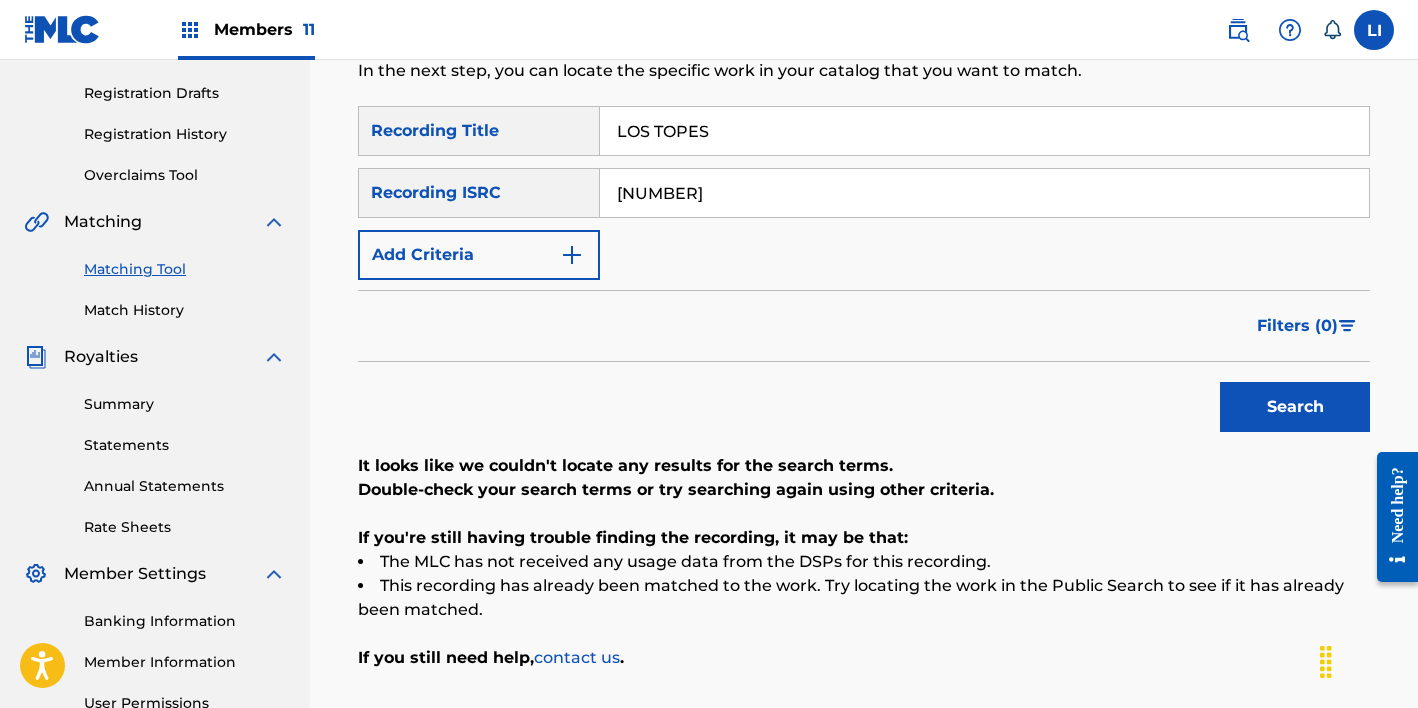 type on "[NUMBER]" 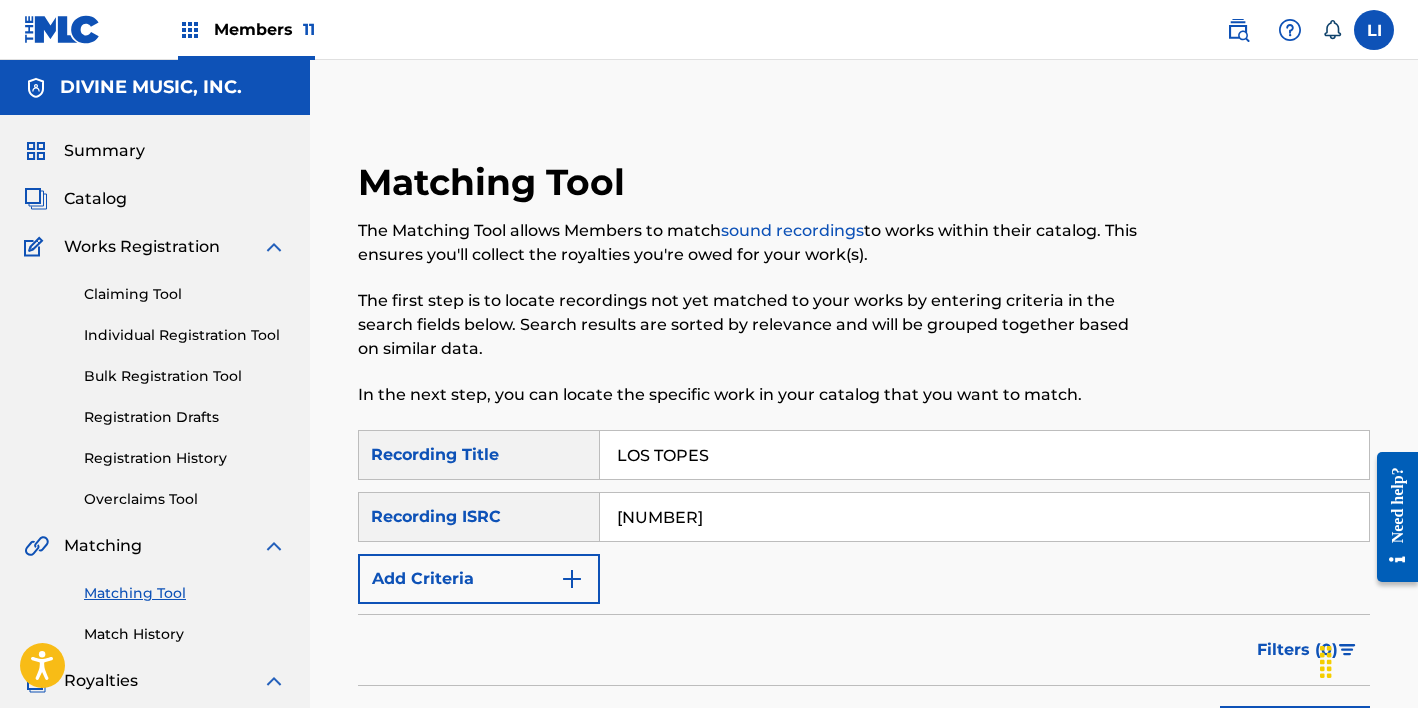 click on "Catalog" at bounding box center (95, 199) 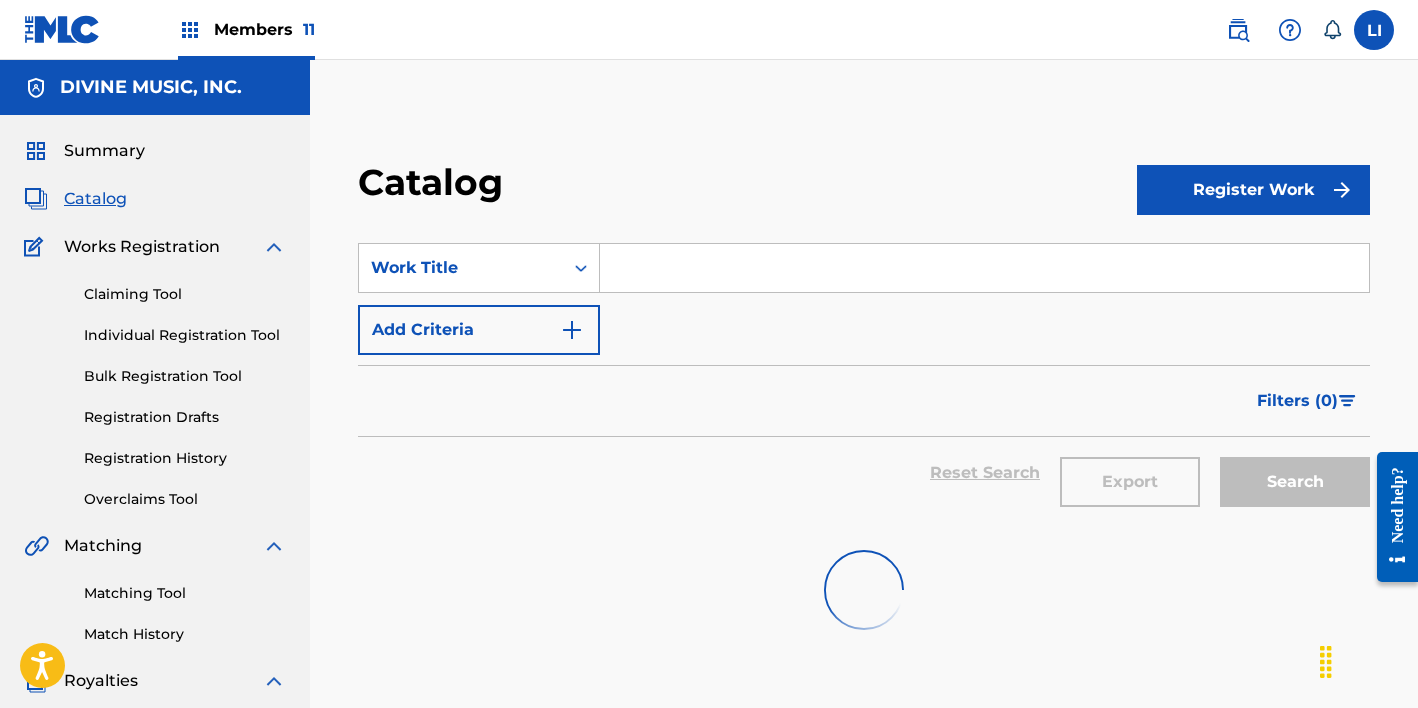 click at bounding box center [984, 268] 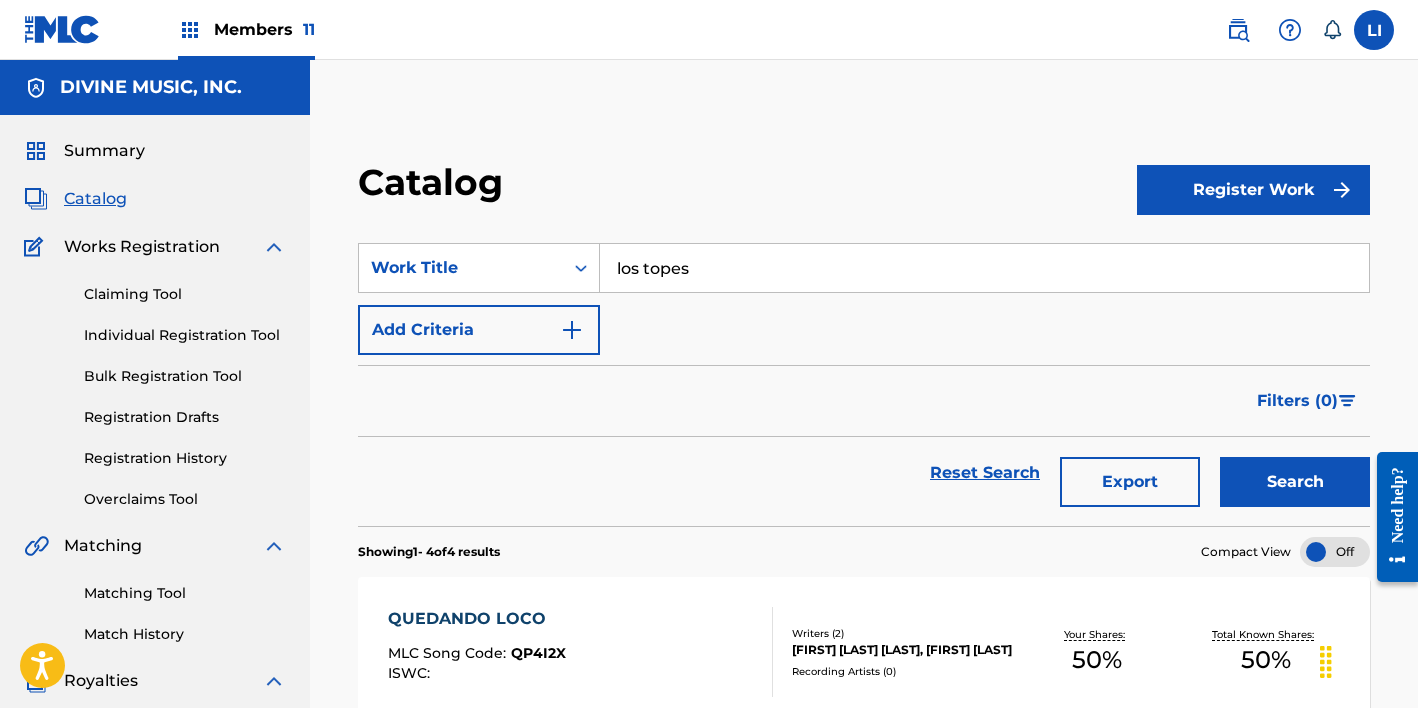 type on "los topes" 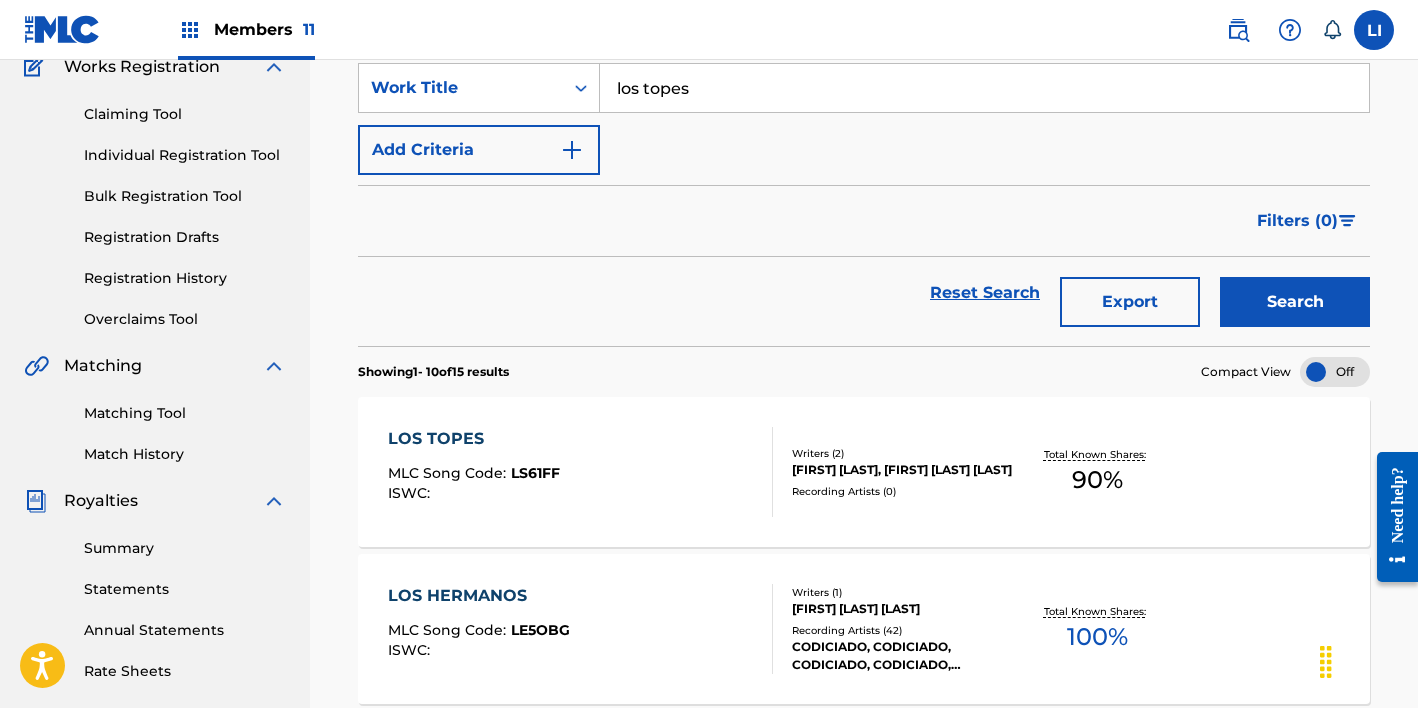 scroll, scrollTop: 228, scrollLeft: 0, axis: vertical 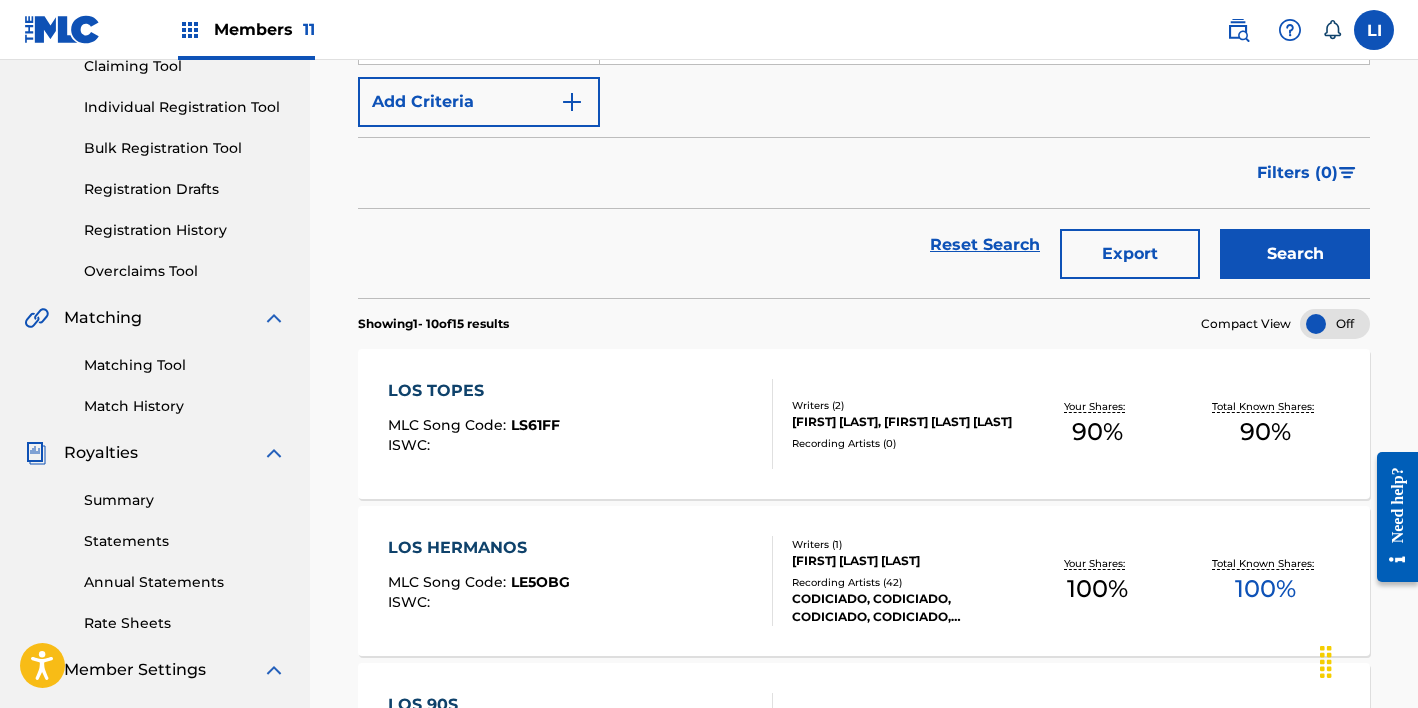 click on "[TITLE] MLC Song Code : LS61FF ISWC :" at bounding box center (580, 424) 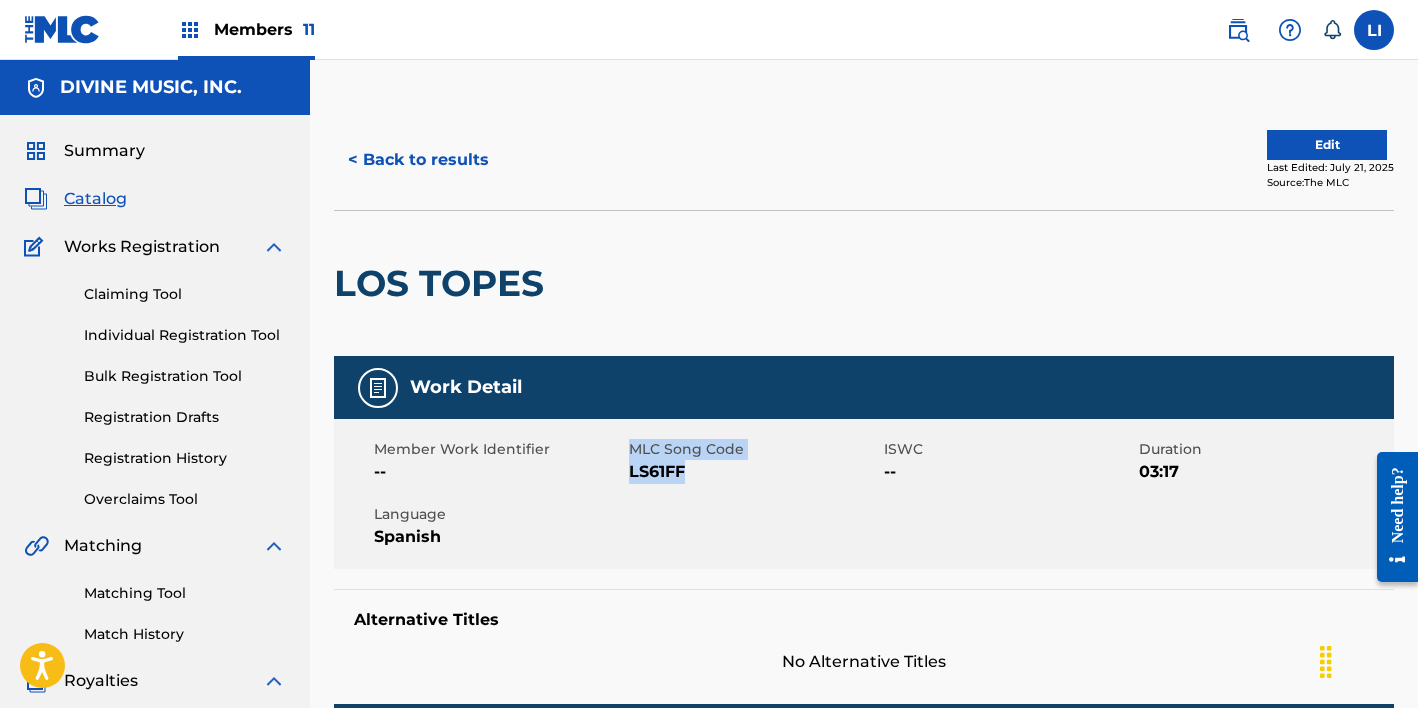 drag, startPoint x: 707, startPoint y: 479, endPoint x: 620, endPoint y: 476, distance: 87.05171 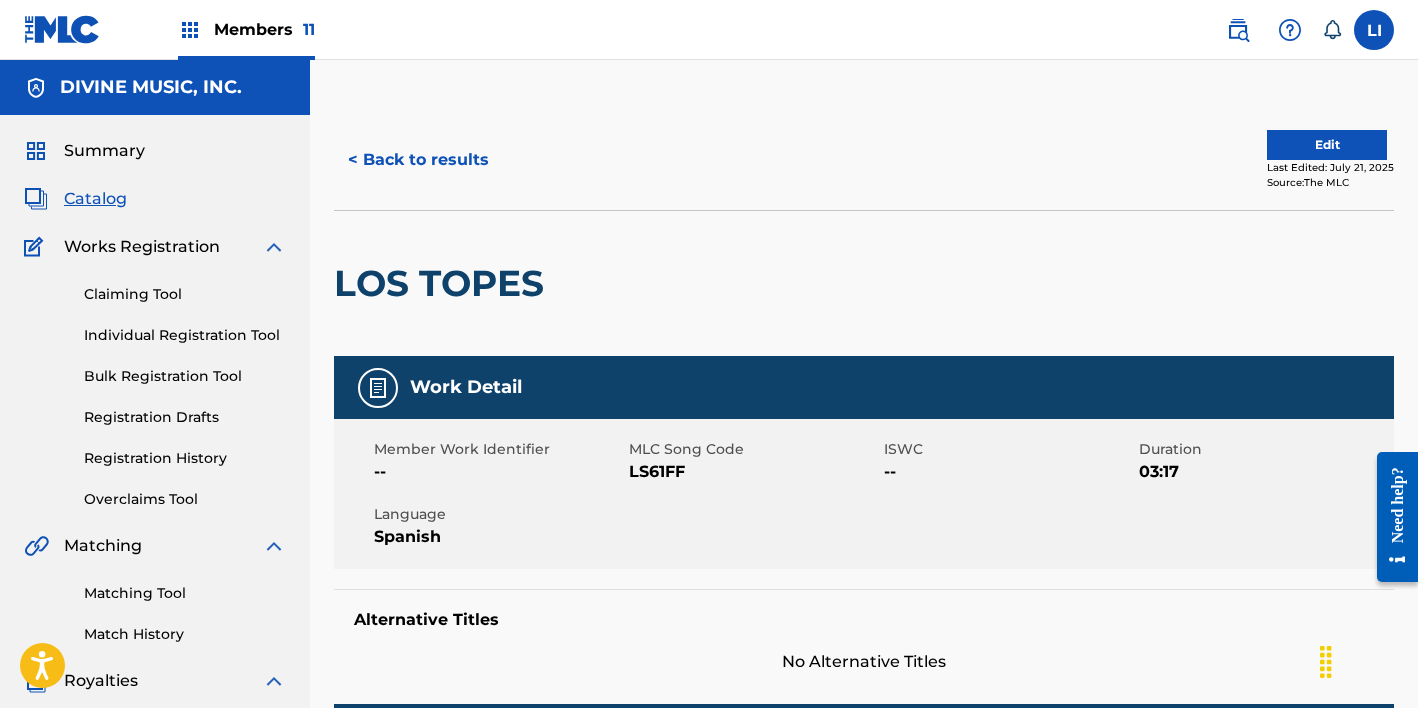 drag, startPoint x: 672, startPoint y: 474, endPoint x: 702, endPoint y: 475, distance: 30.016663 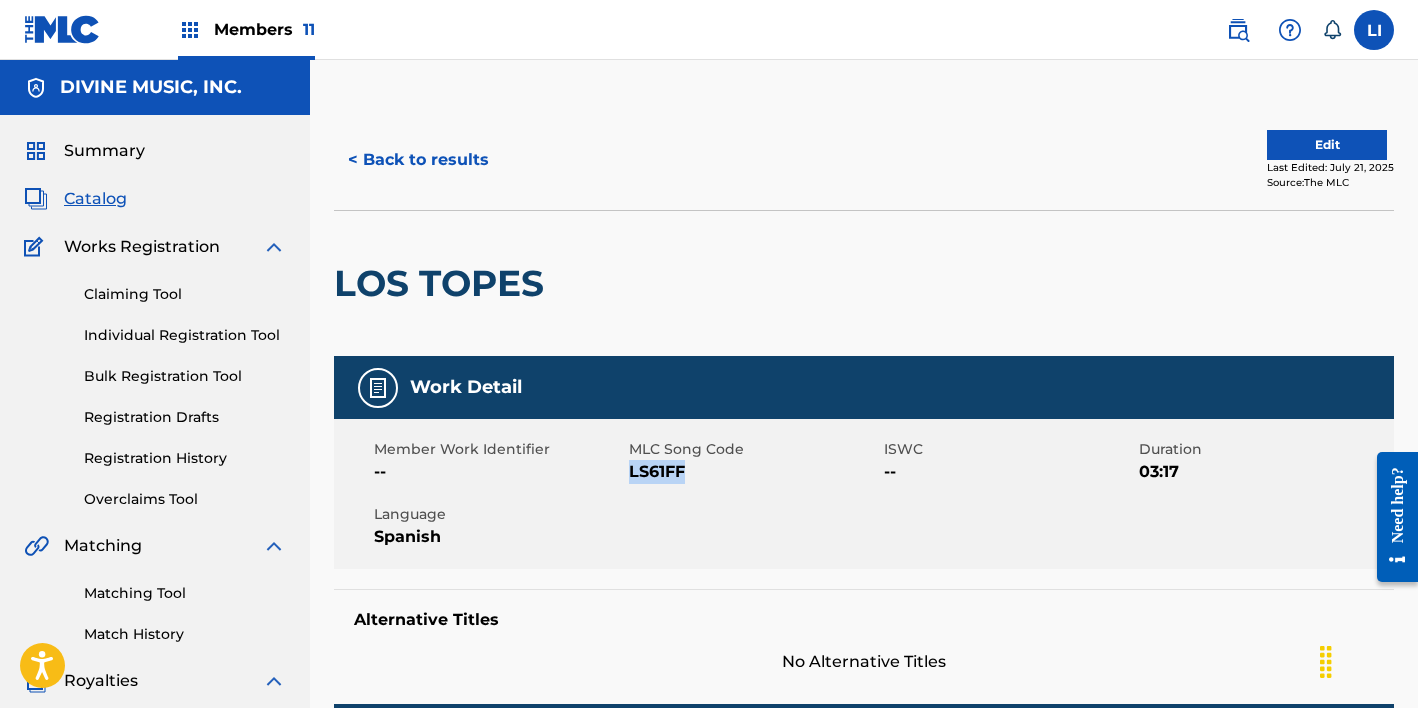 drag, startPoint x: 702, startPoint y: 475, endPoint x: 629, endPoint y: 474, distance: 73.00685 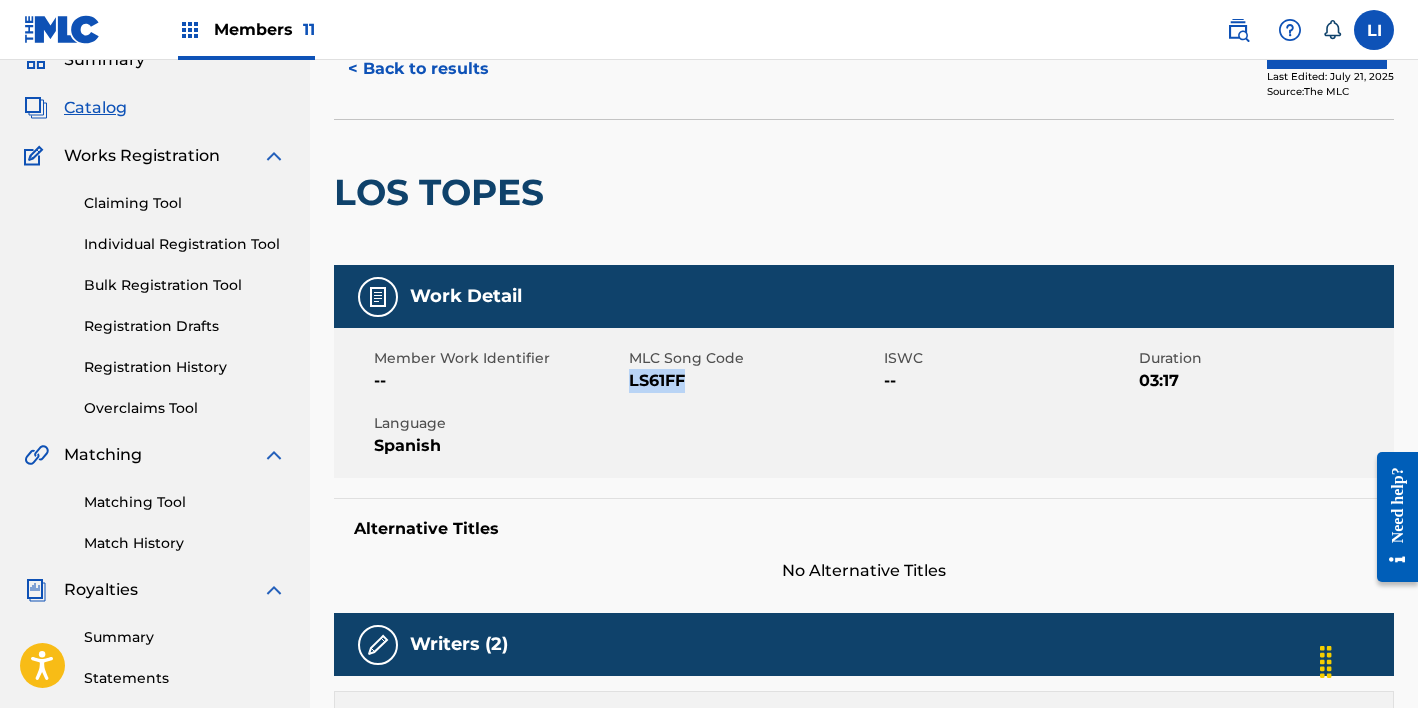 scroll, scrollTop: 0, scrollLeft: 0, axis: both 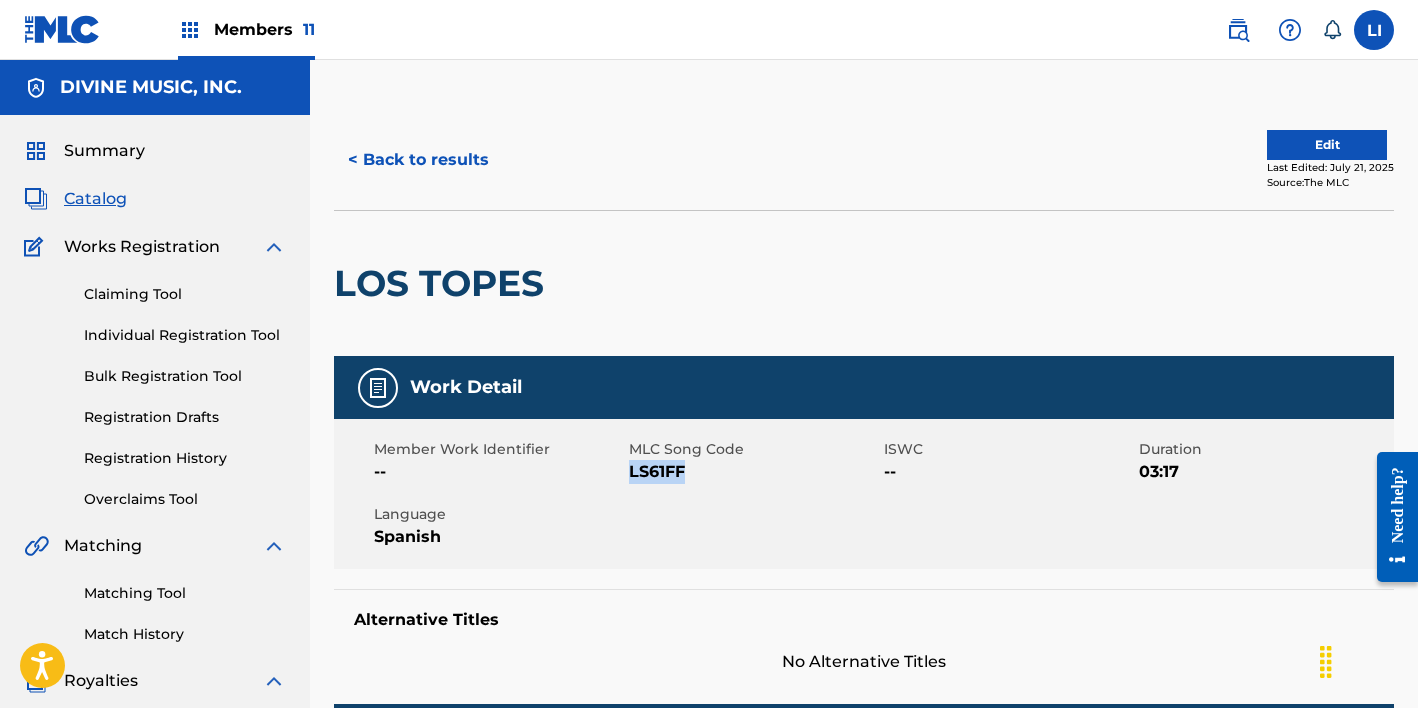 click on "Edit" at bounding box center [1327, 145] 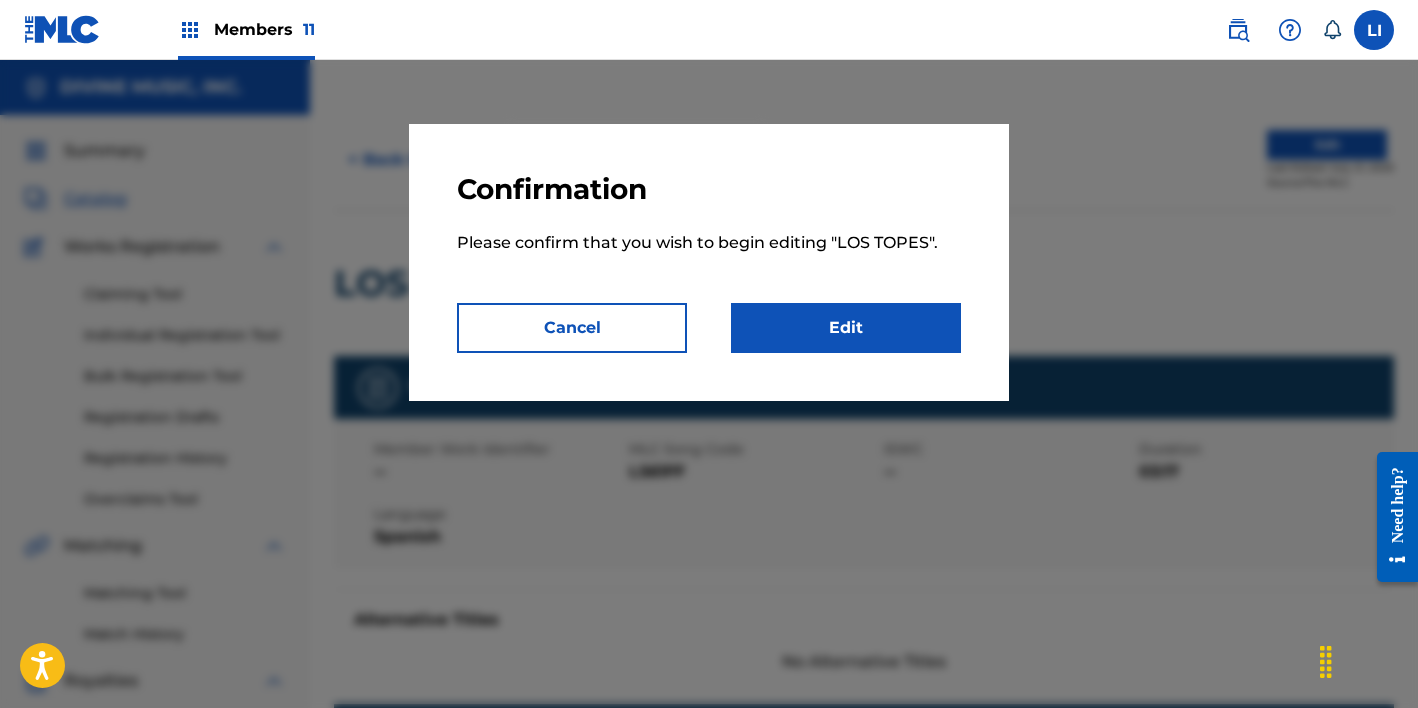 click on "Please confirm that you wish to begin editing " [TITLE] "." at bounding box center (709, 255) 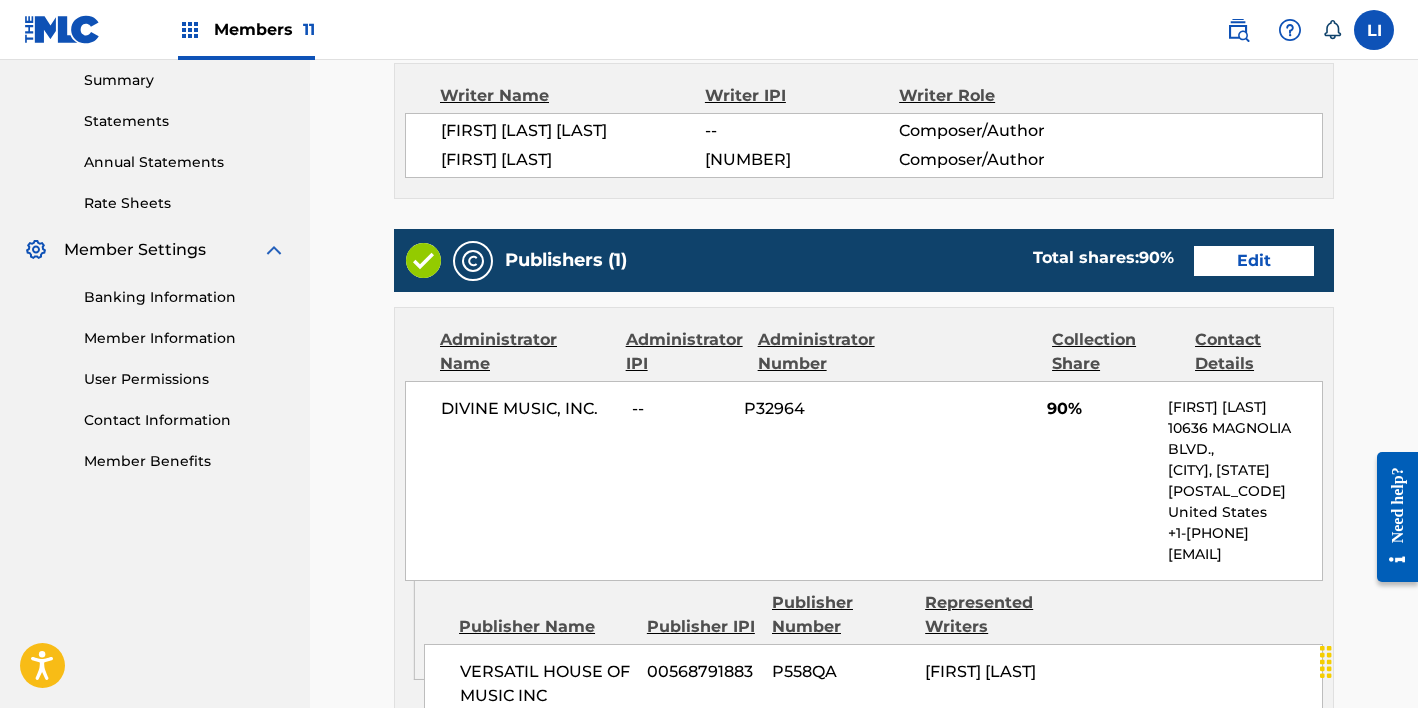 scroll, scrollTop: 650, scrollLeft: 0, axis: vertical 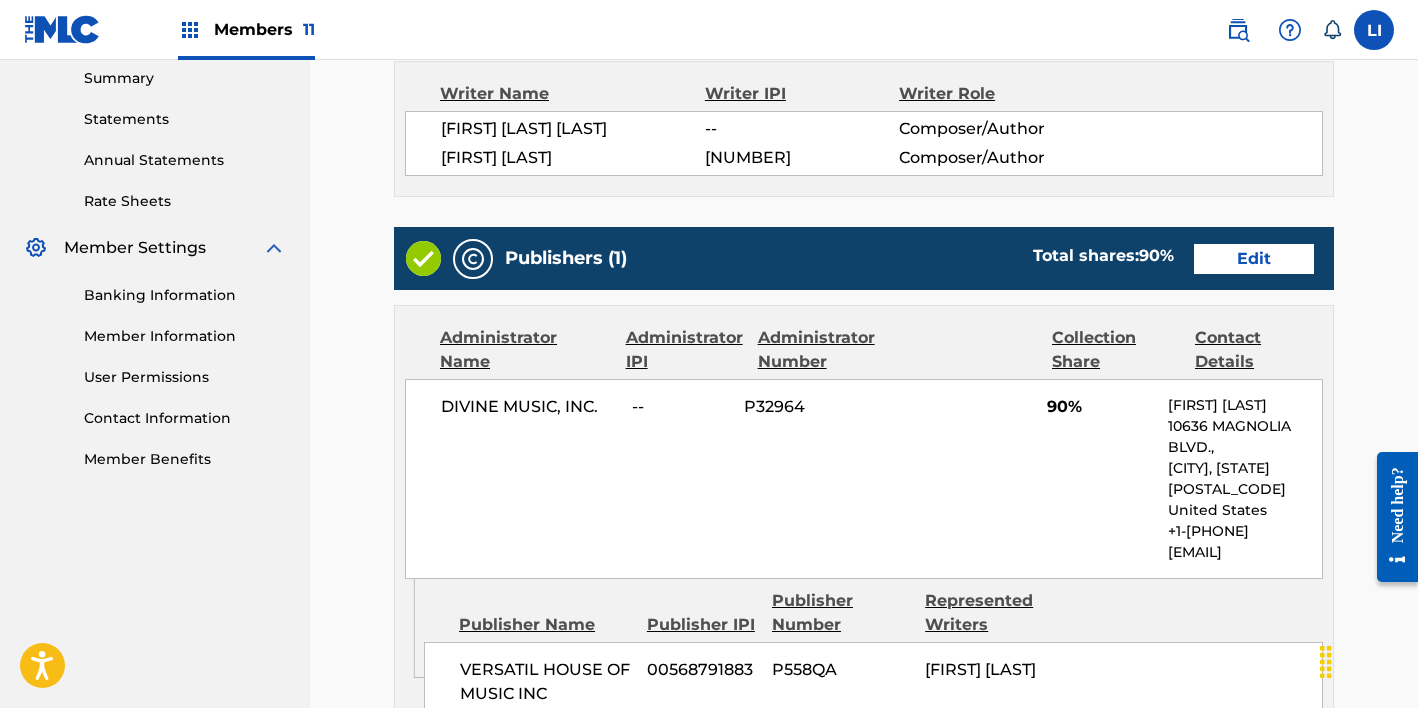 click on "Edit" at bounding box center (1254, 259) 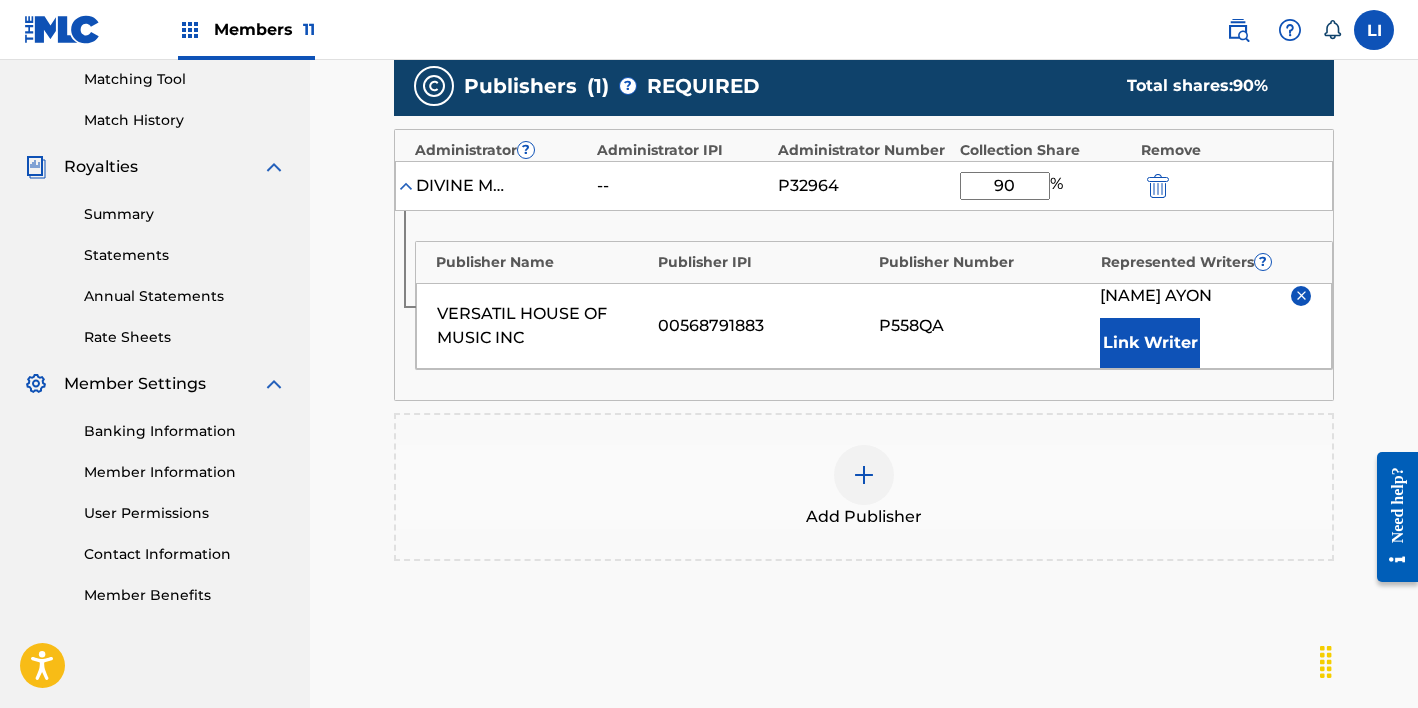 scroll, scrollTop: 461, scrollLeft: 0, axis: vertical 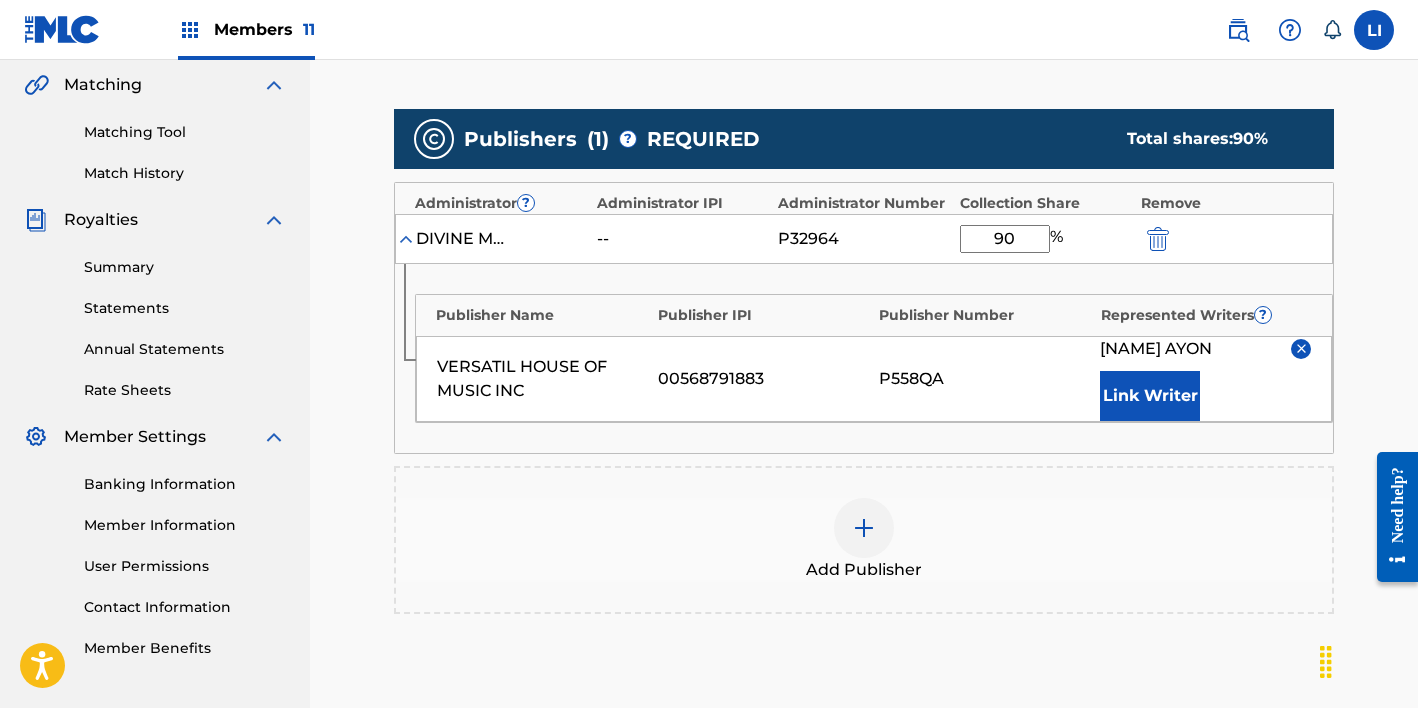 drag, startPoint x: 1024, startPoint y: 232, endPoint x: 915, endPoint y: 227, distance: 109.11462 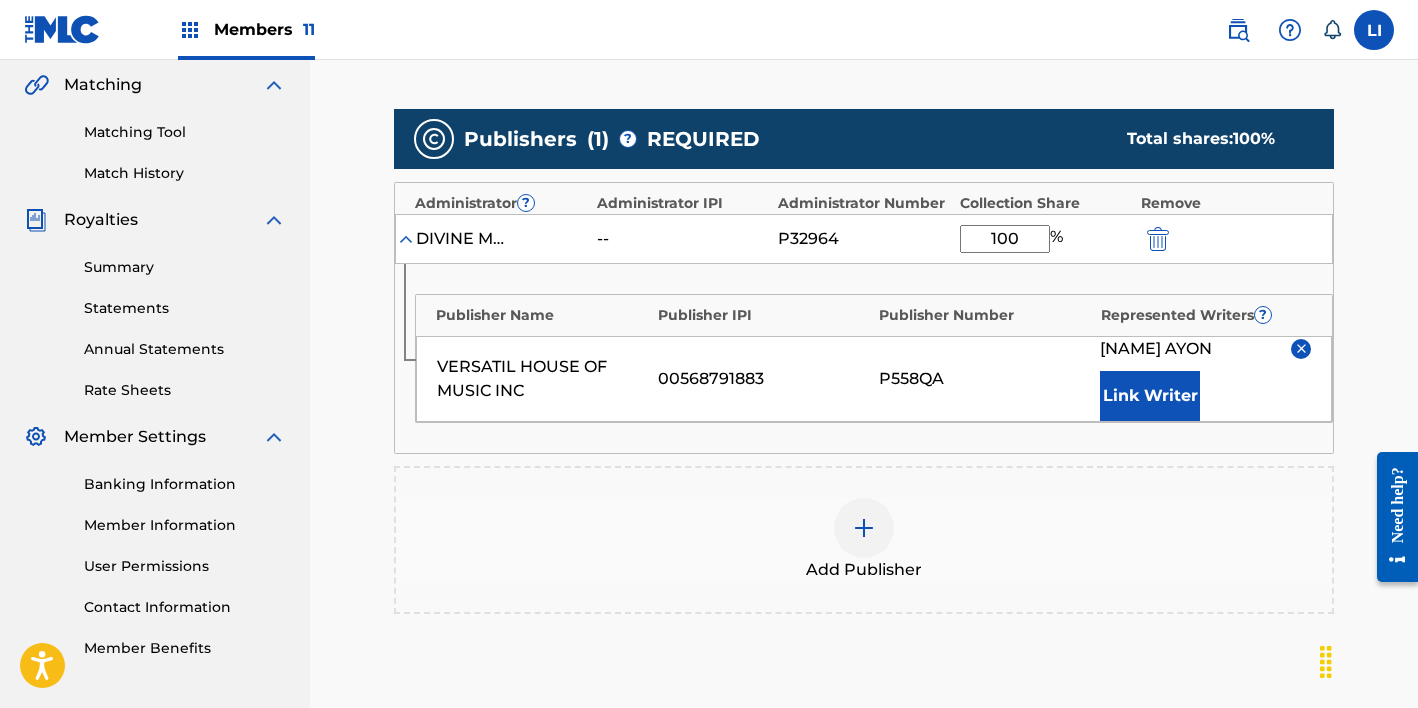 type on "100" 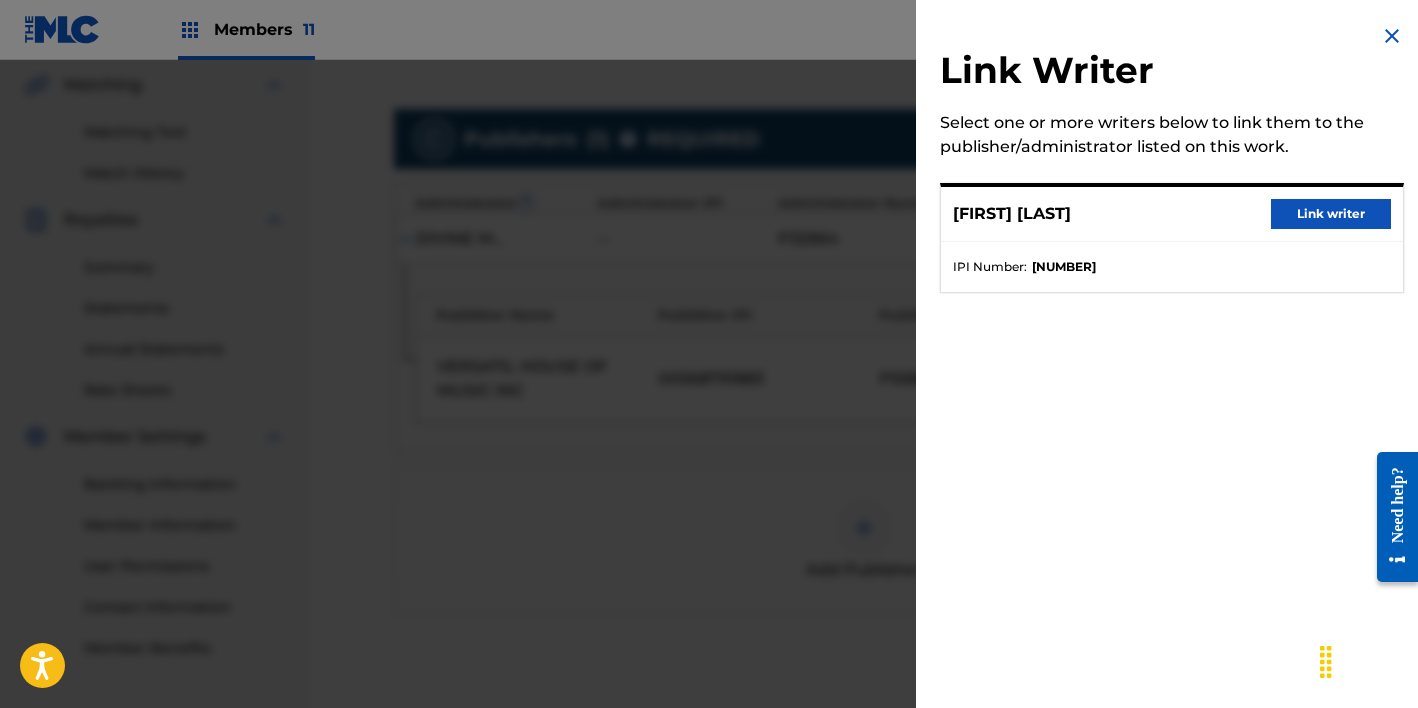 click on "Link writer" at bounding box center [1331, 214] 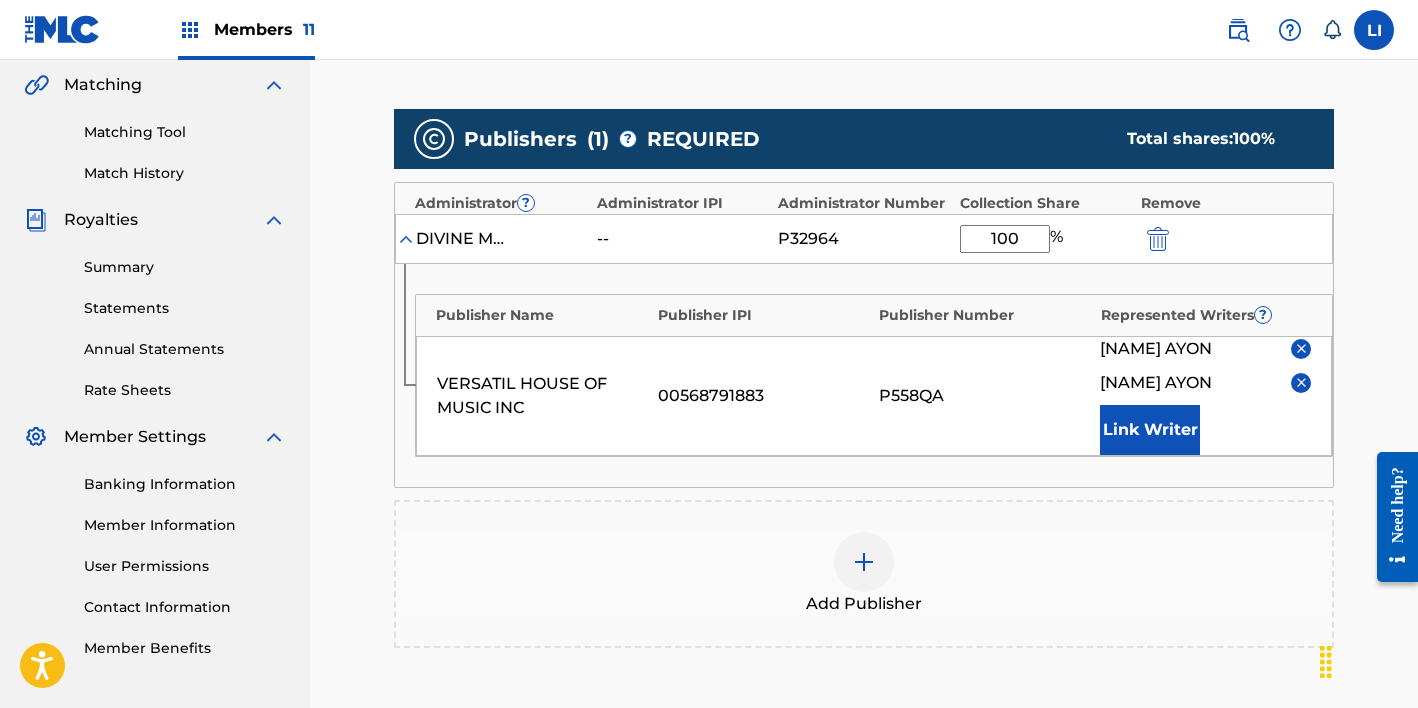 click at bounding box center [1301, 382] 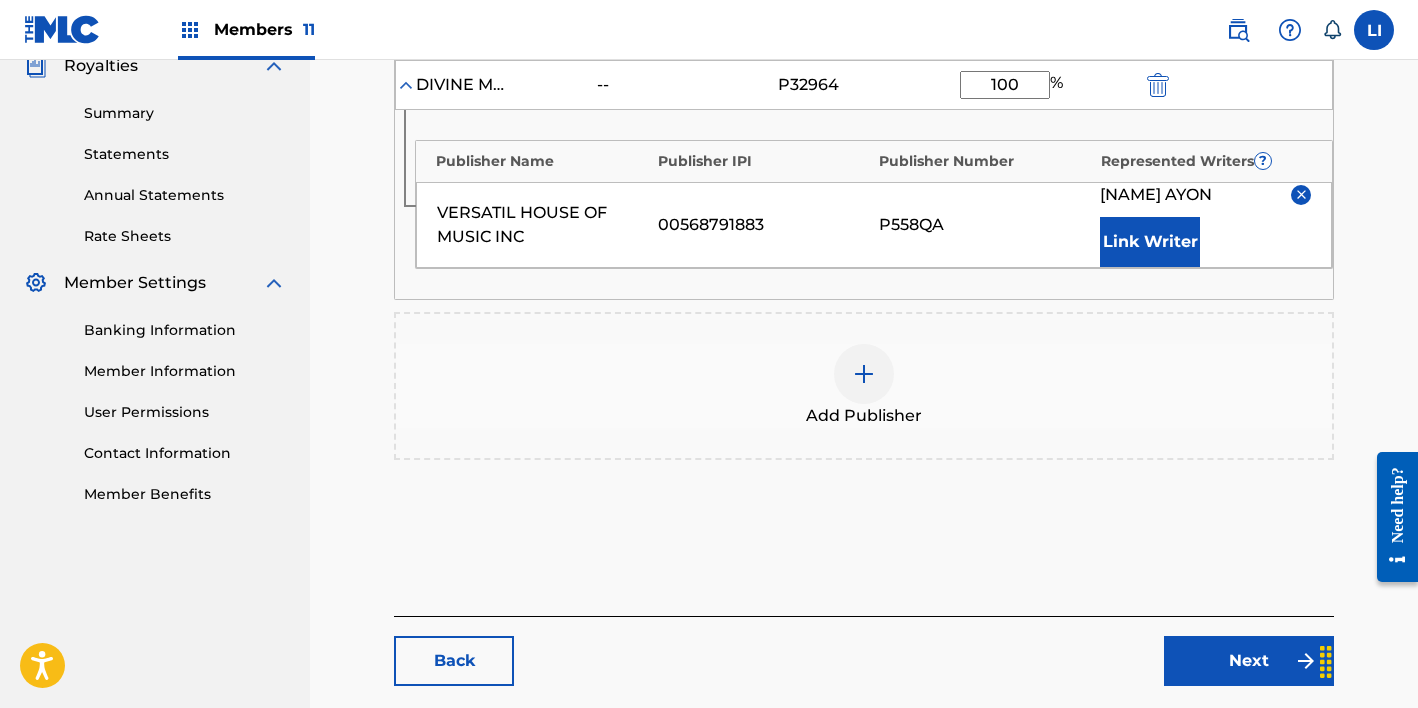 scroll, scrollTop: 684, scrollLeft: 0, axis: vertical 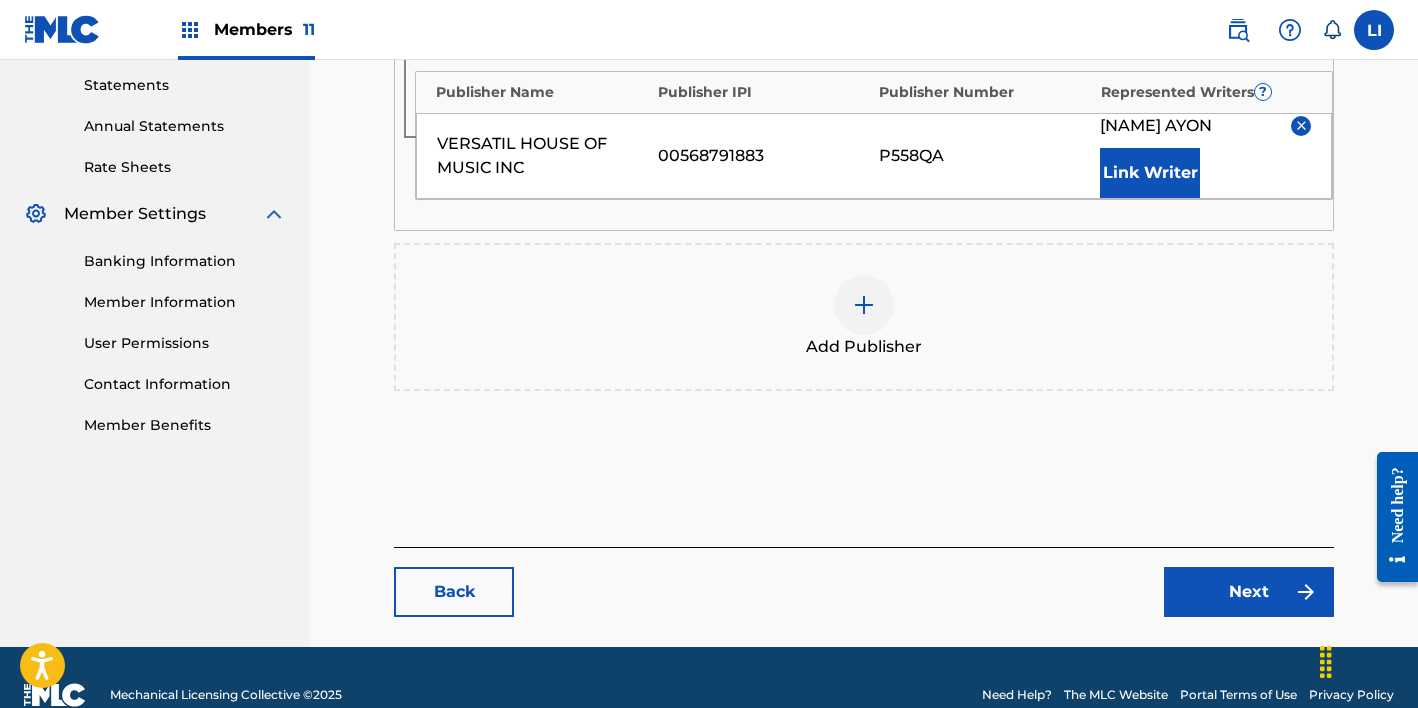 click on "Back" at bounding box center [454, 592] 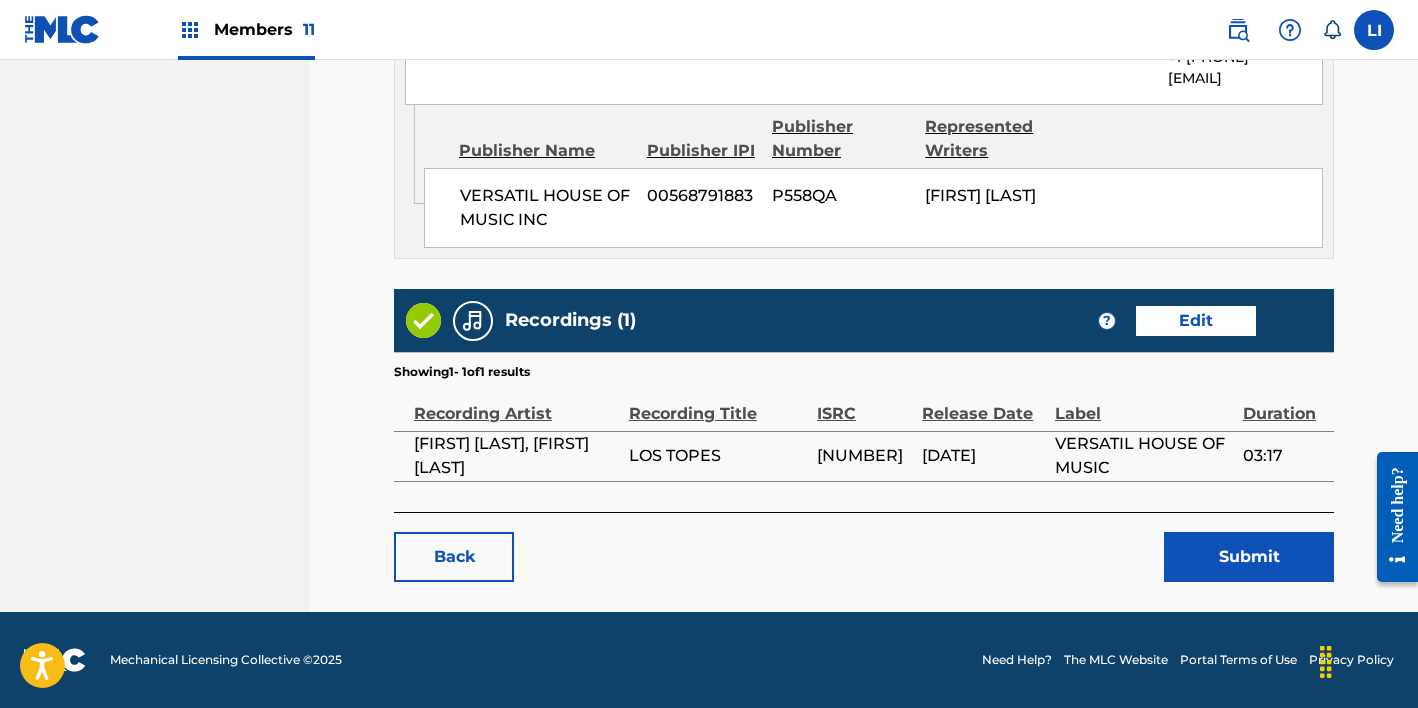 scroll, scrollTop: 1125, scrollLeft: 0, axis: vertical 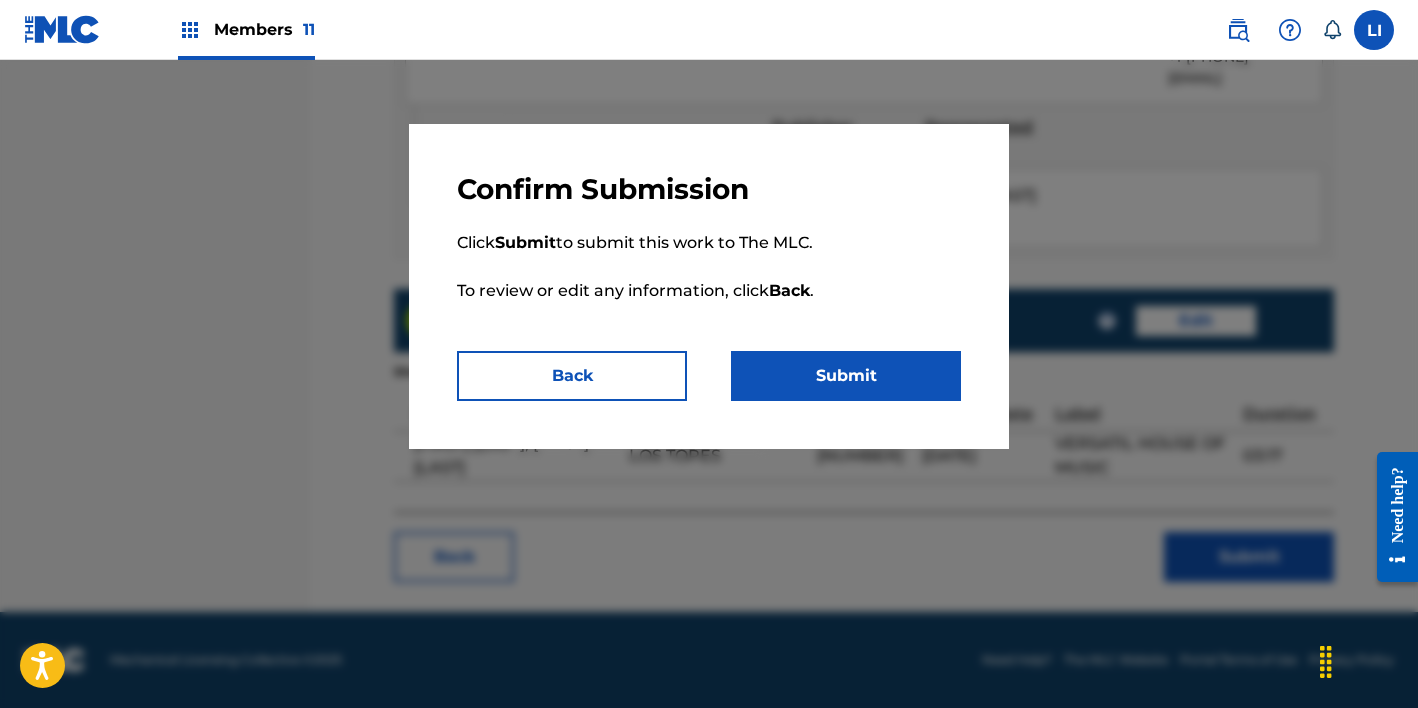 click on "Confirm Submission Click  Submit  to submit this work to The MLC. To review or edit any information, click  Back . Back Submit" at bounding box center (709, 286) 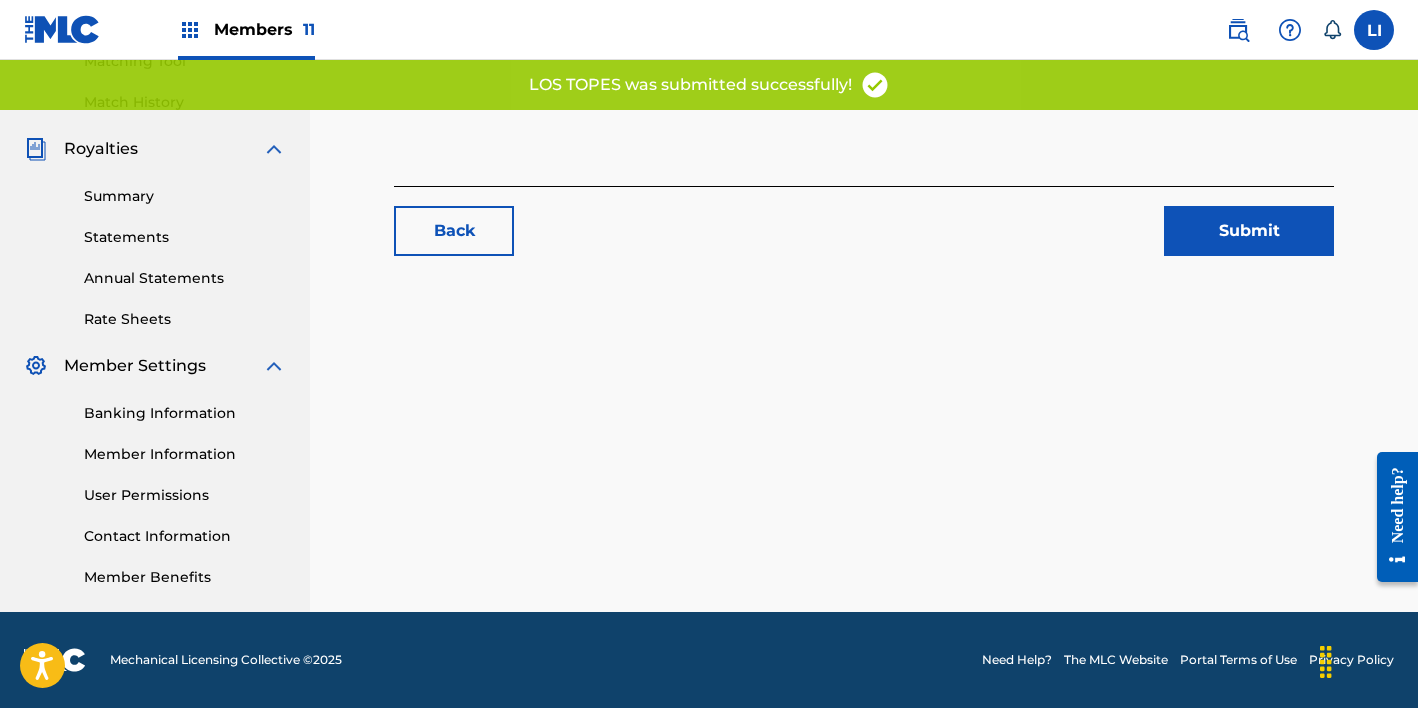 scroll, scrollTop: 0, scrollLeft: 0, axis: both 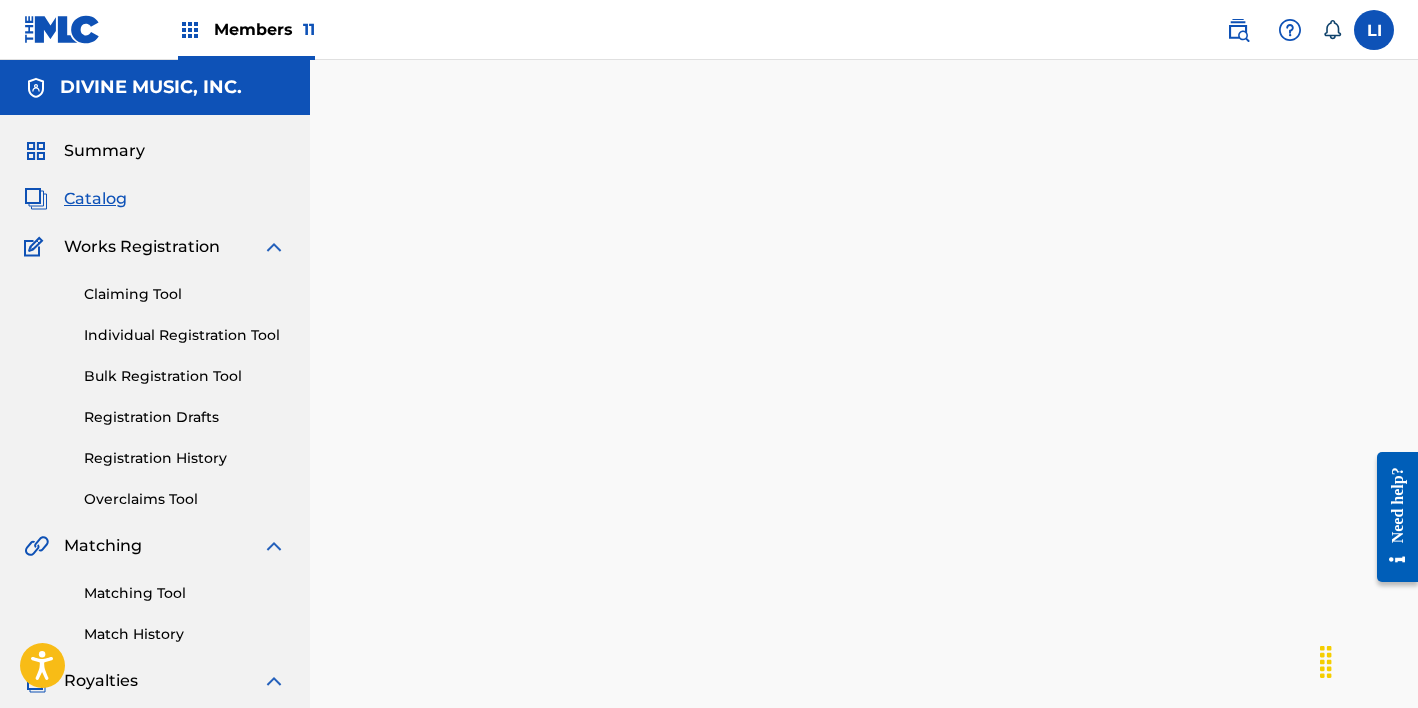 click on "Matching Tool Match History" at bounding box center [155, 601] 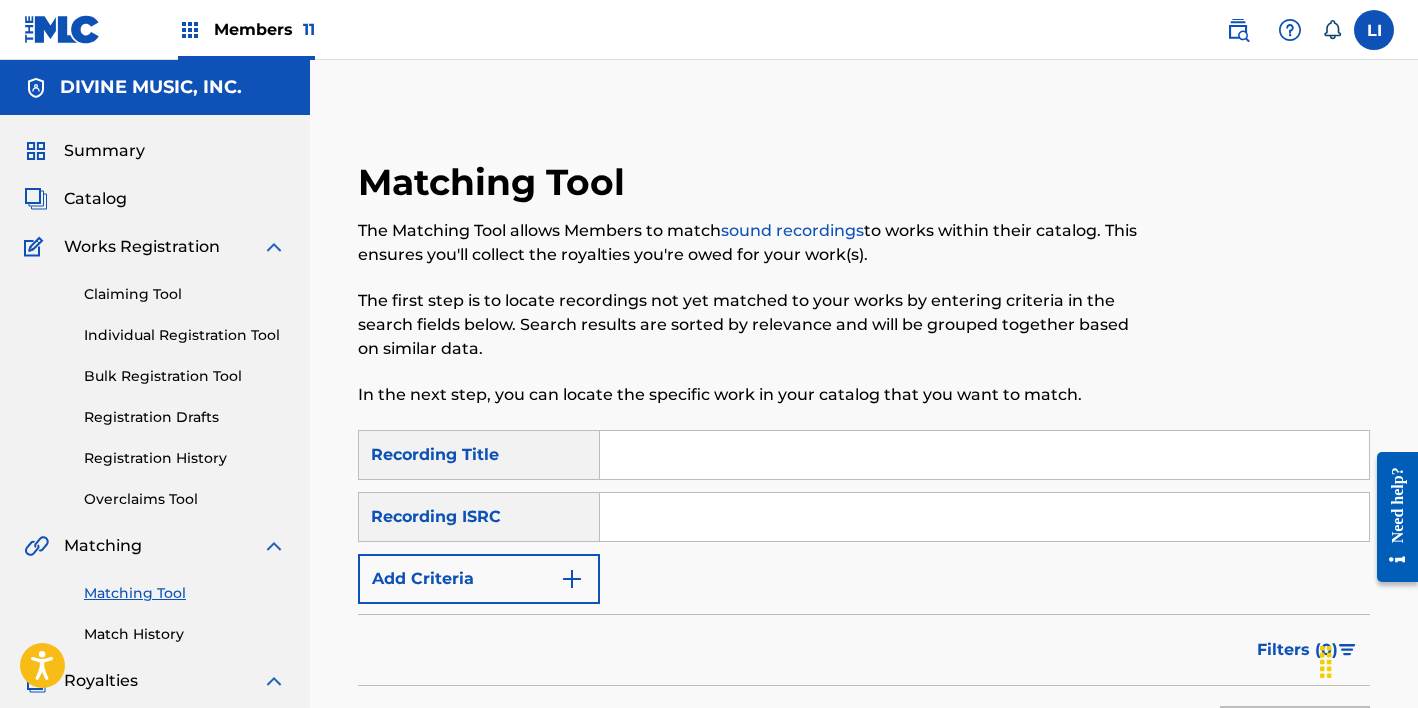 click at bounding box center (984, 455) 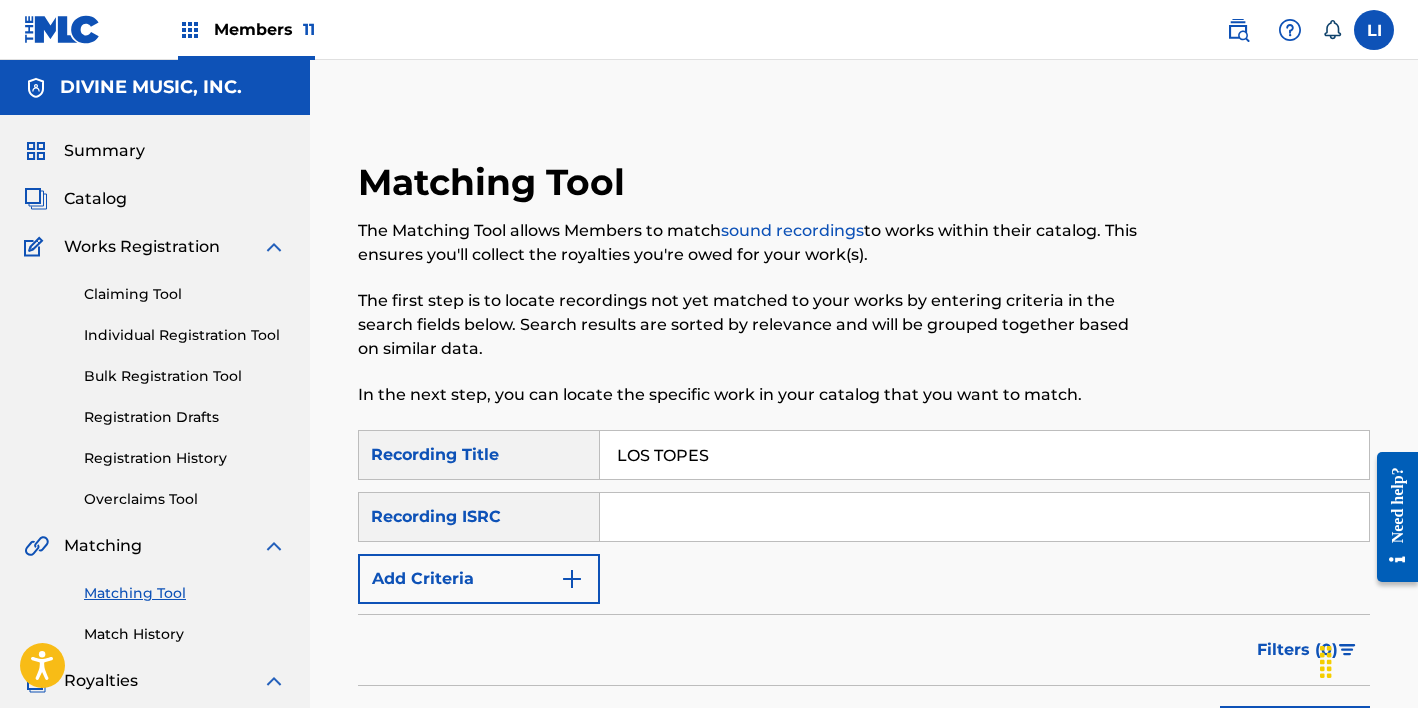 type on "LOS TOPES" 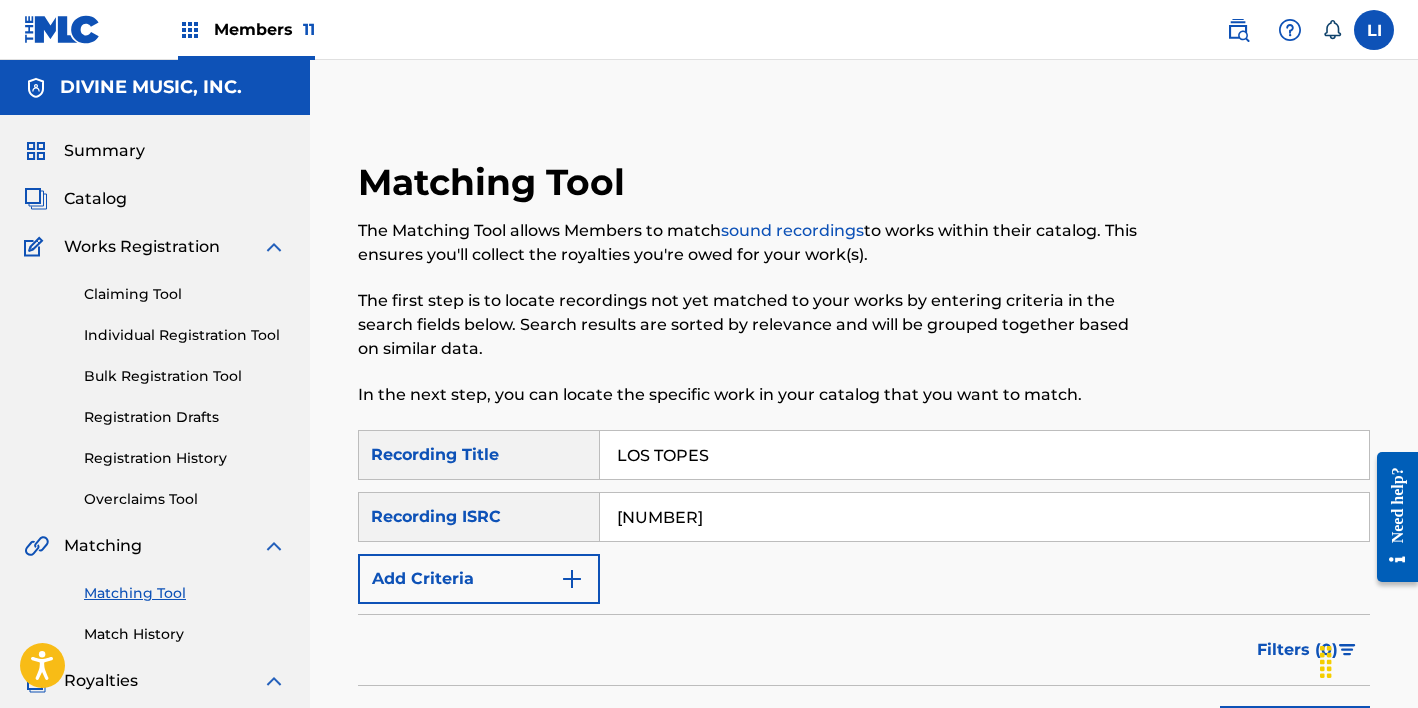 type on "[NUMBER]" 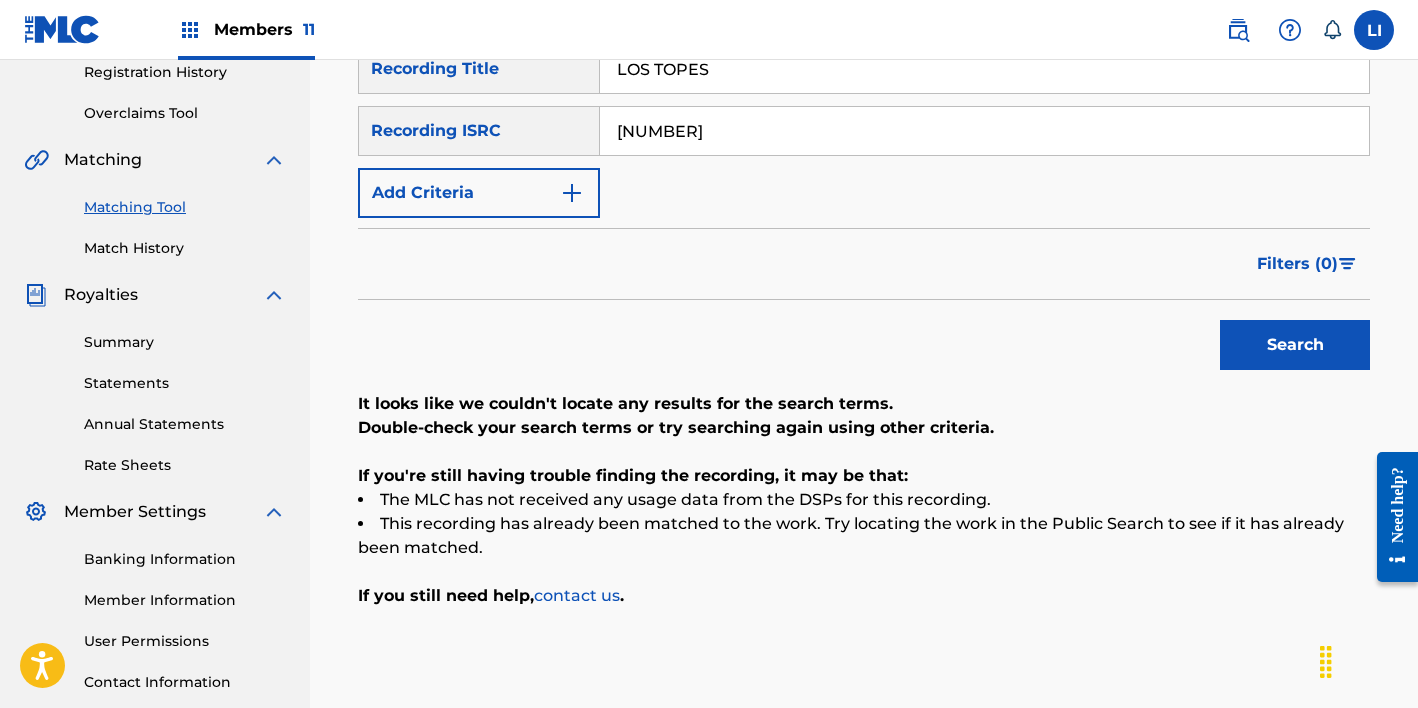 scroll, scrollTop: 421, scrollLeft: 0, axis: vertical 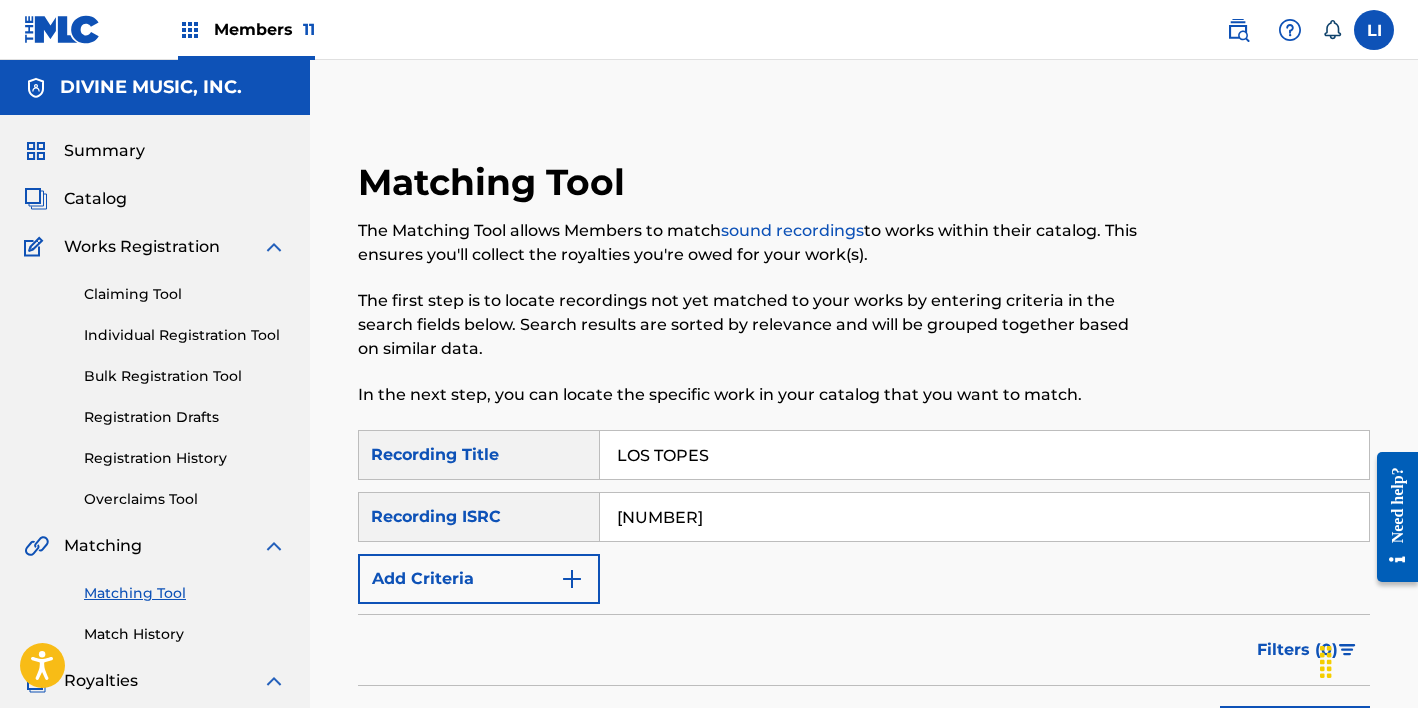 click on "Catalog" at bounding box center (95, 199) 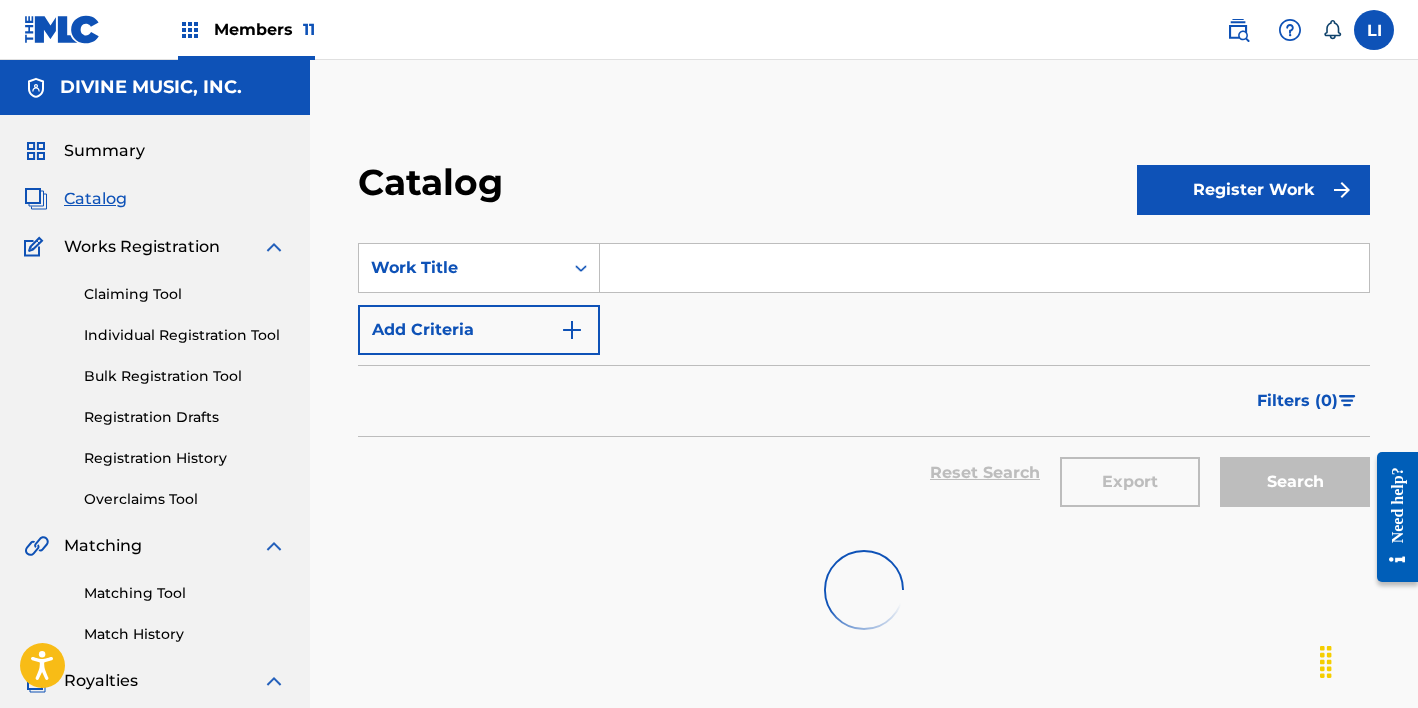 click at bounding box center [984, 268] 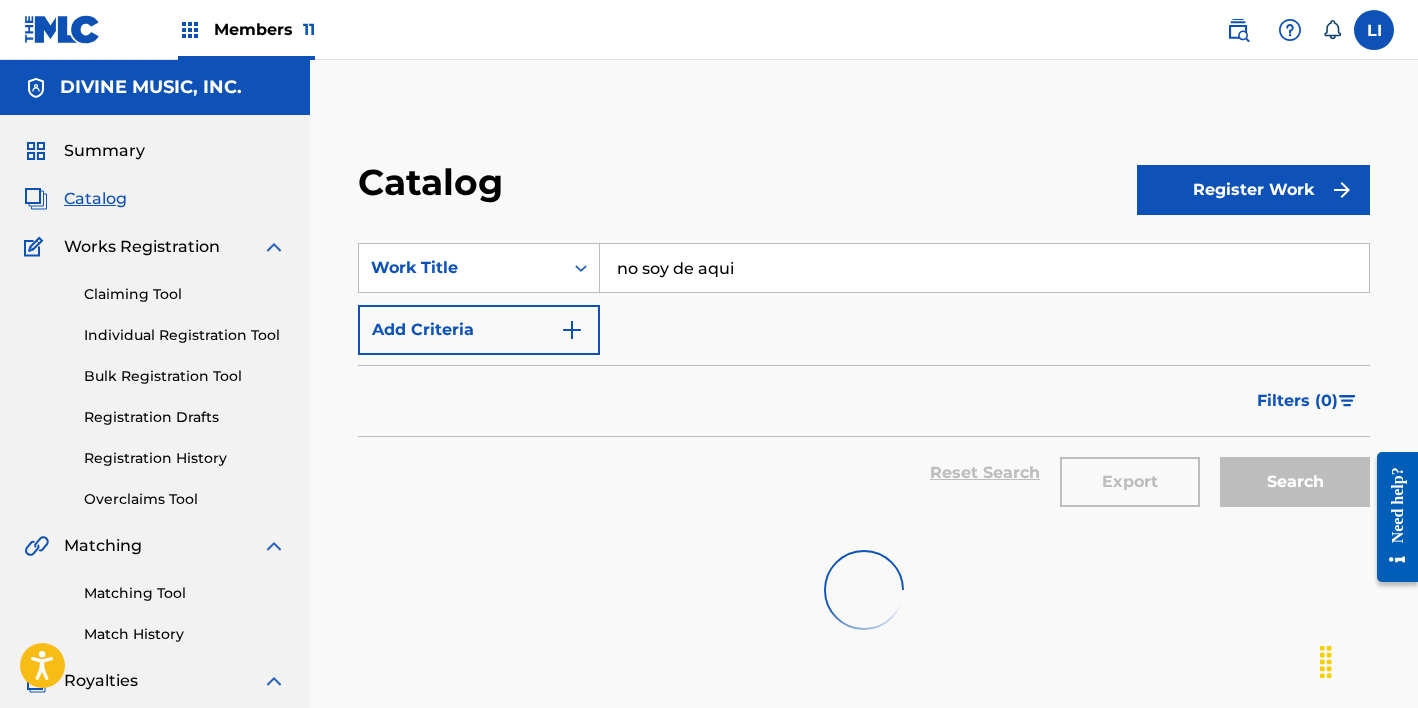 type on "no soy de aqui" 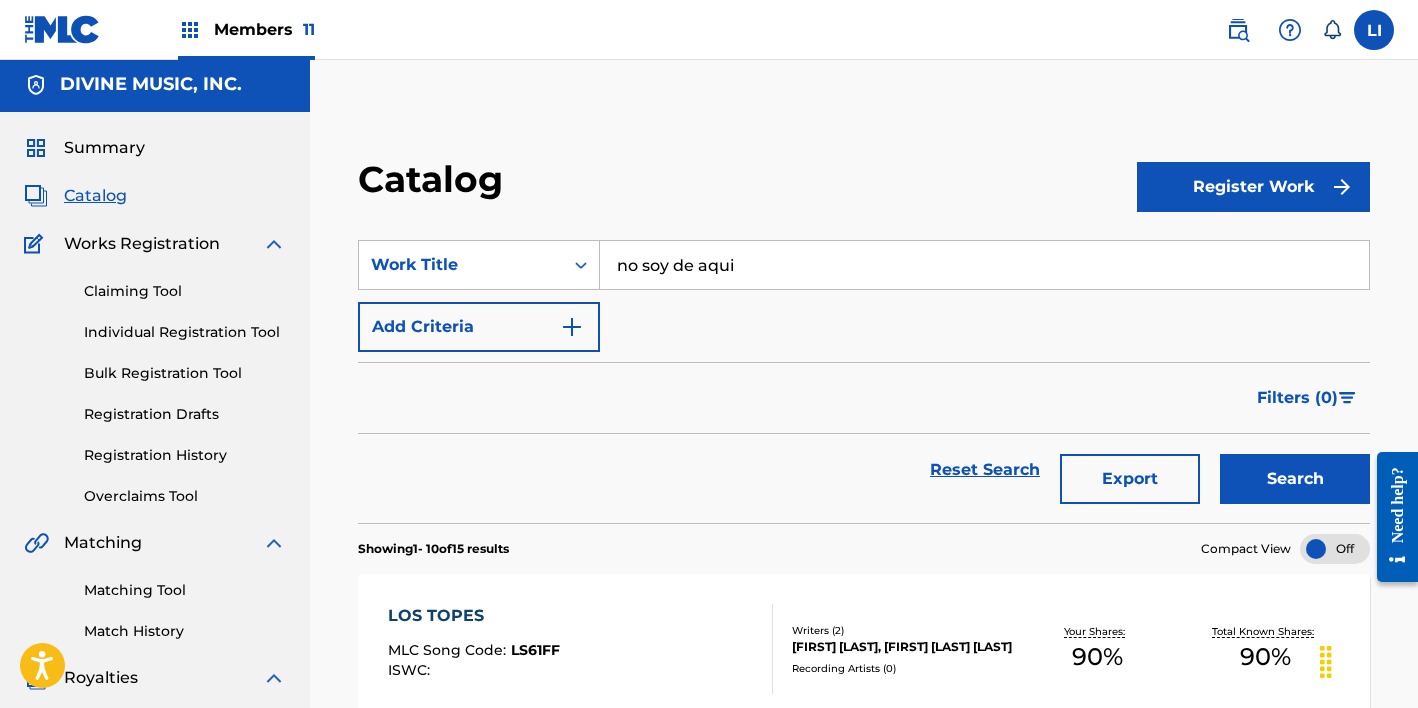 scroll, scrollTop: 4, scrollLeft: 0, axis: vertical 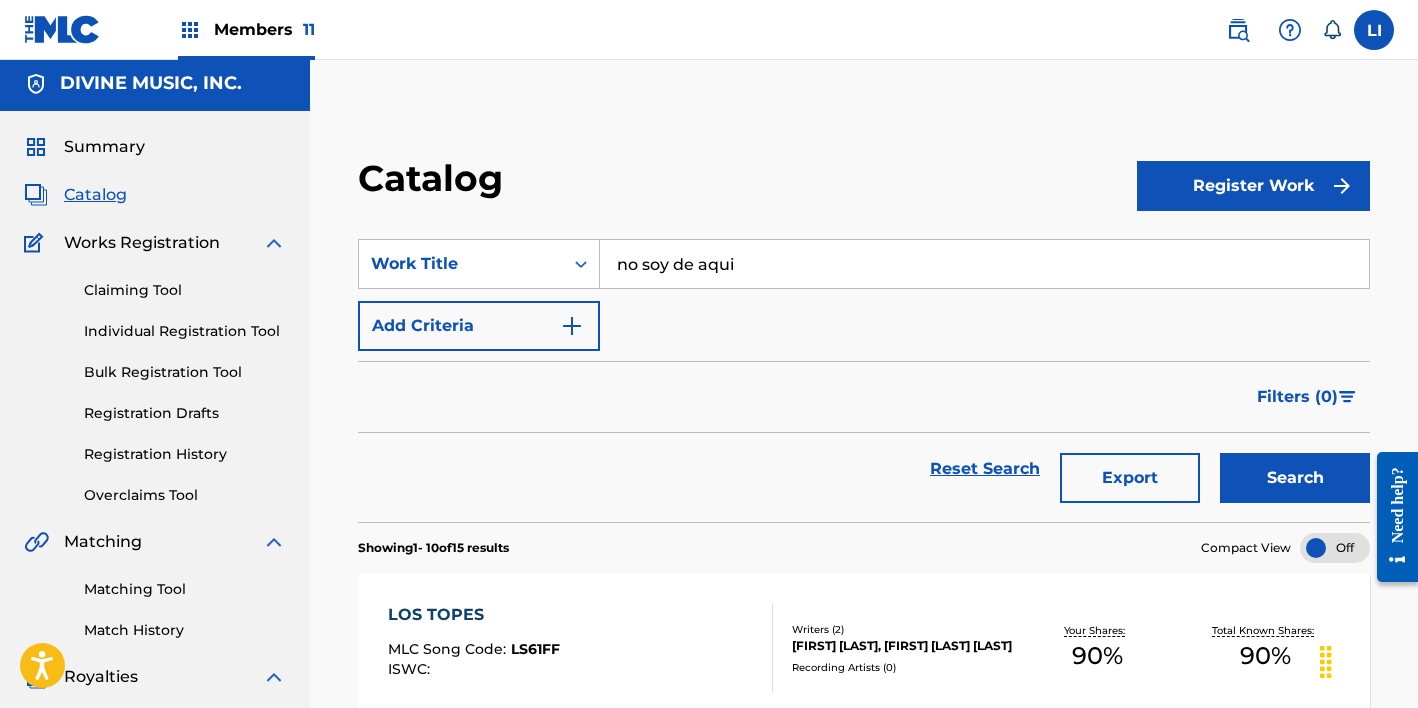 click on "Search" at bounding box center (1295, 478) 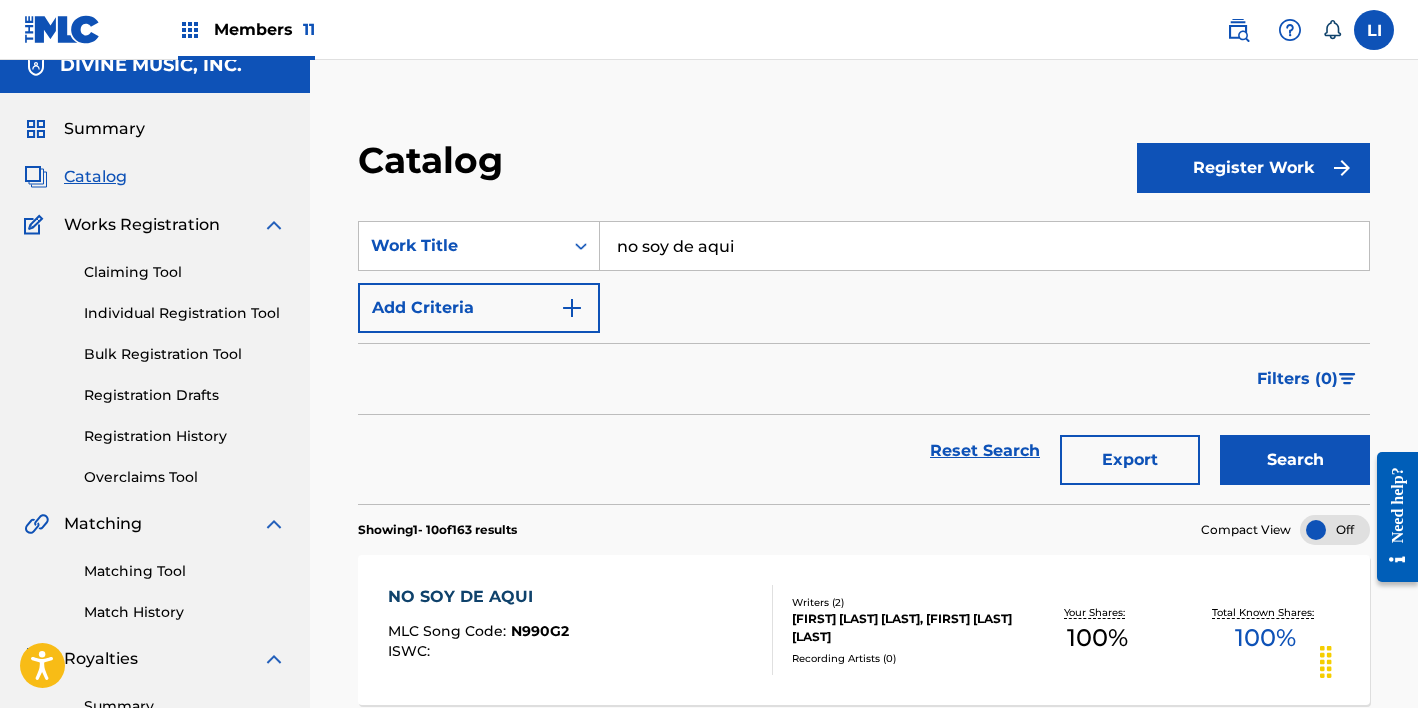 scroll, scrollTop: 274, scrollLeft: 0, axis: vertical 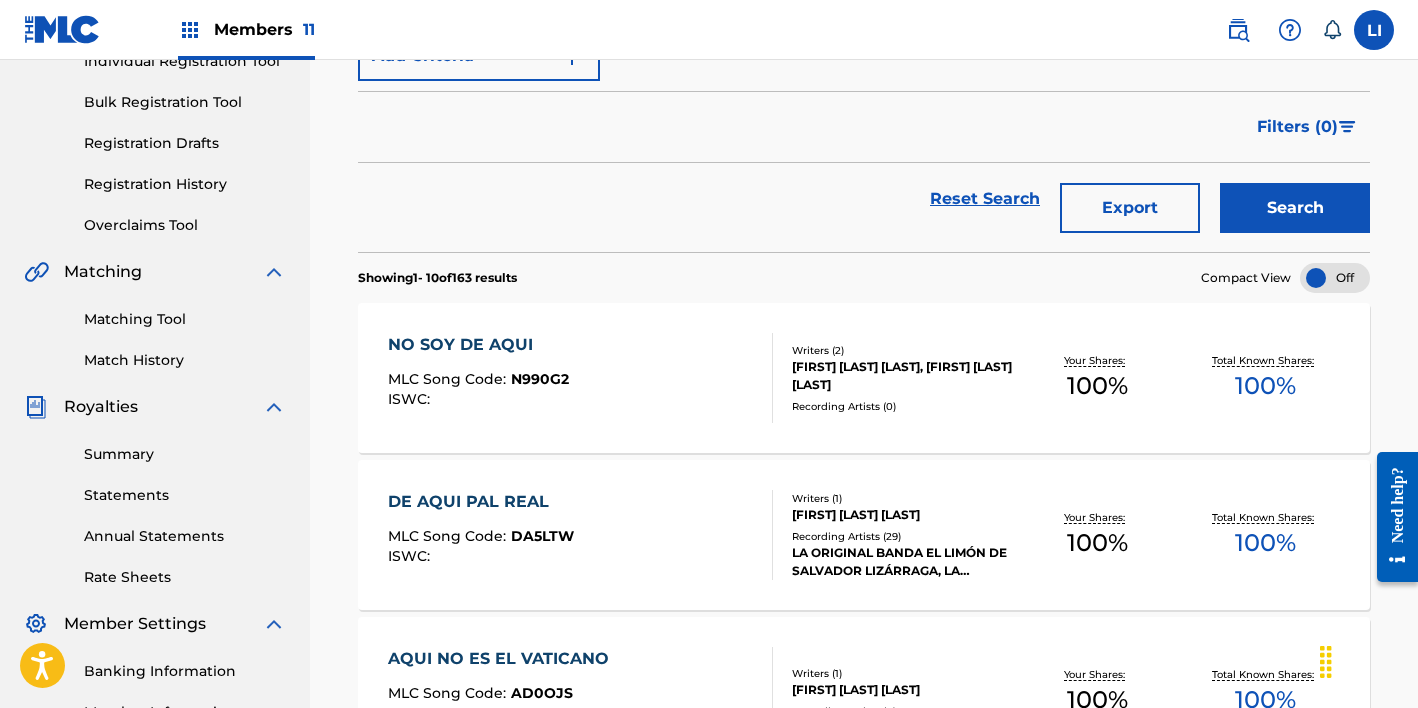 click on "NO SOY DE AQUI MLC Song Code : N990G2 ISWC :" at bounding box center [580, 378] 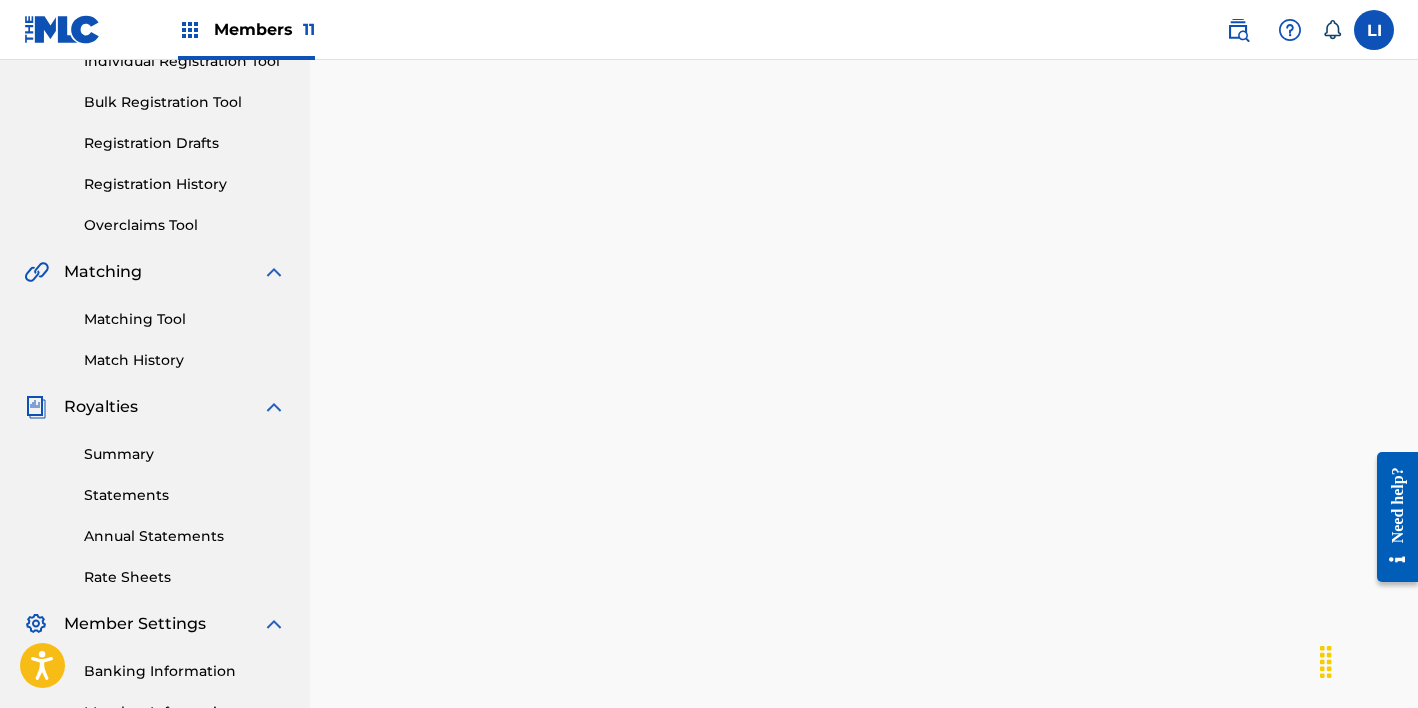 scroll, scrollTop: 0, scrollLeft: 0, axis: both 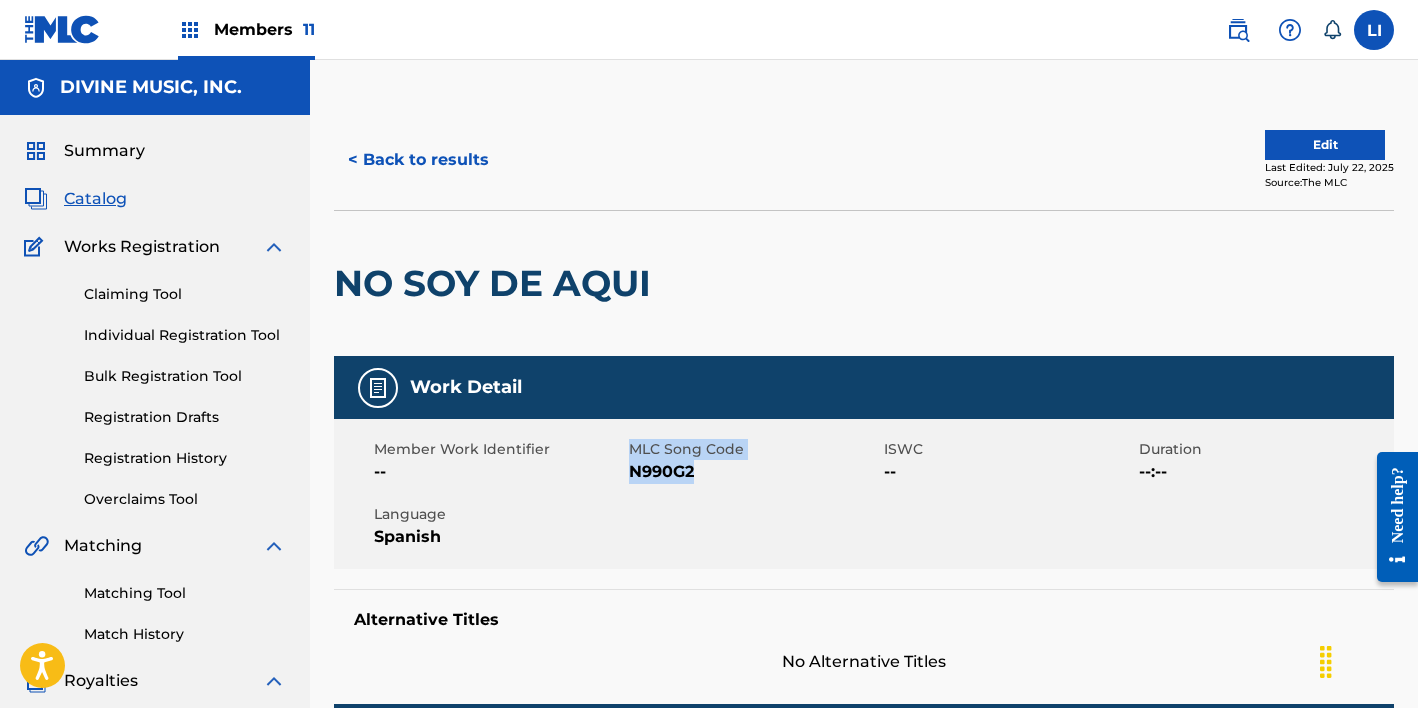 drag, startPoint x: 714, startPoint y: 472, endPoint x: 627, endPoint y: 472, distance: 87 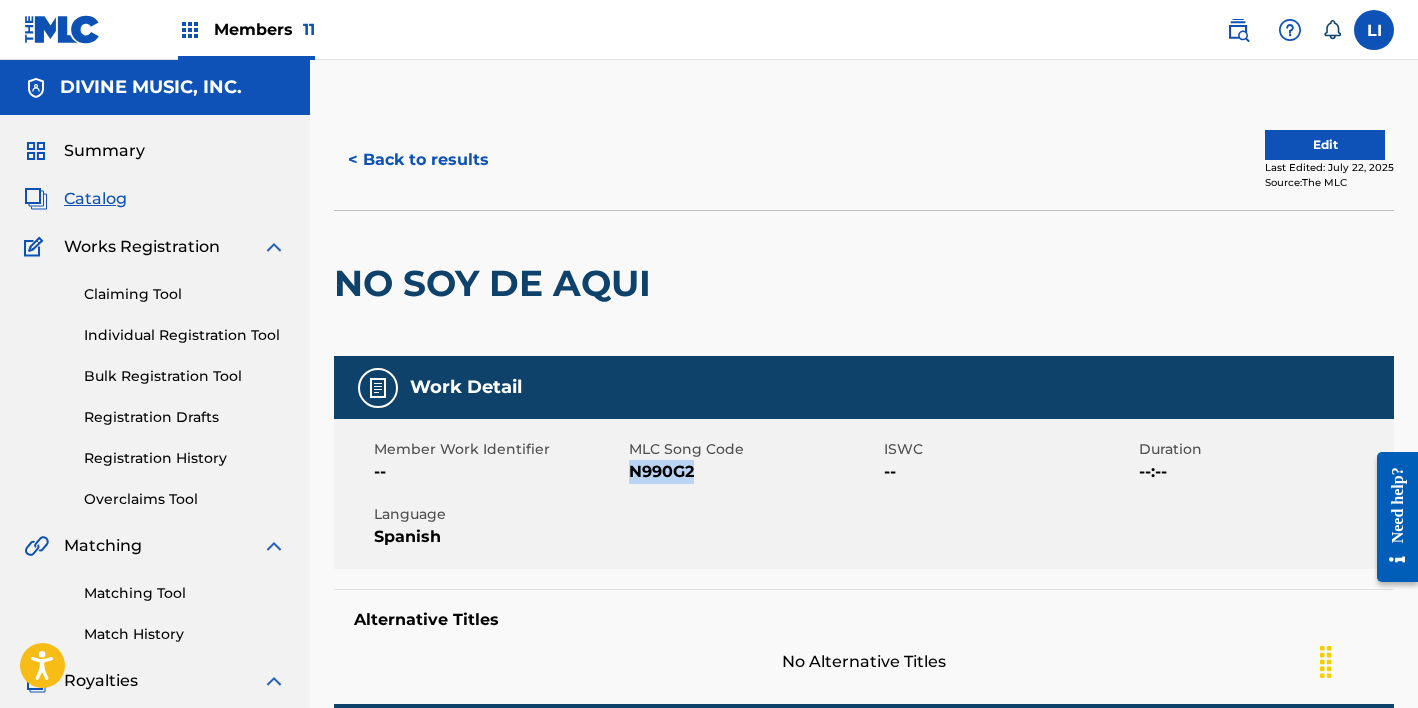 drag, startPoint x: 705, startPoint y: 465, endPoint x: 631, endPoint y: 465, distance: 74 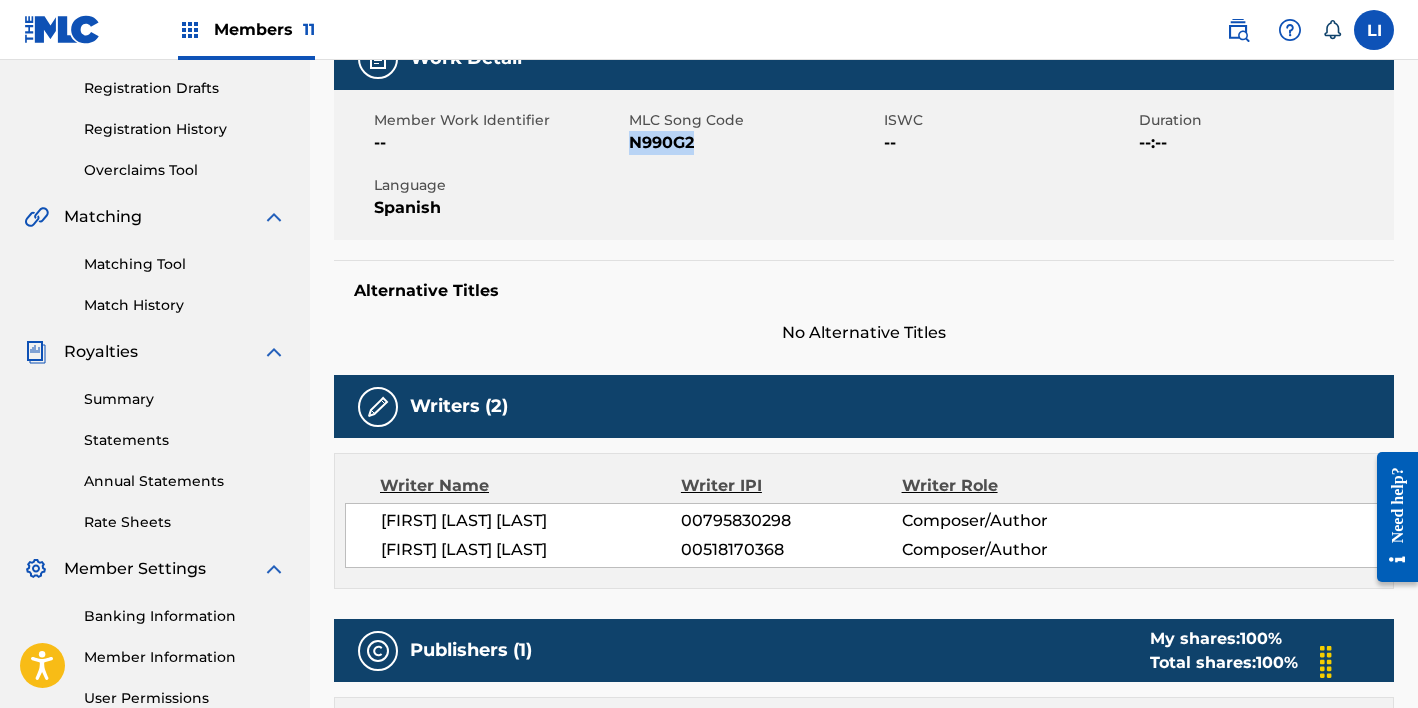 scroll, scrollTop: 0, scrollLeft: 0, axis: both 